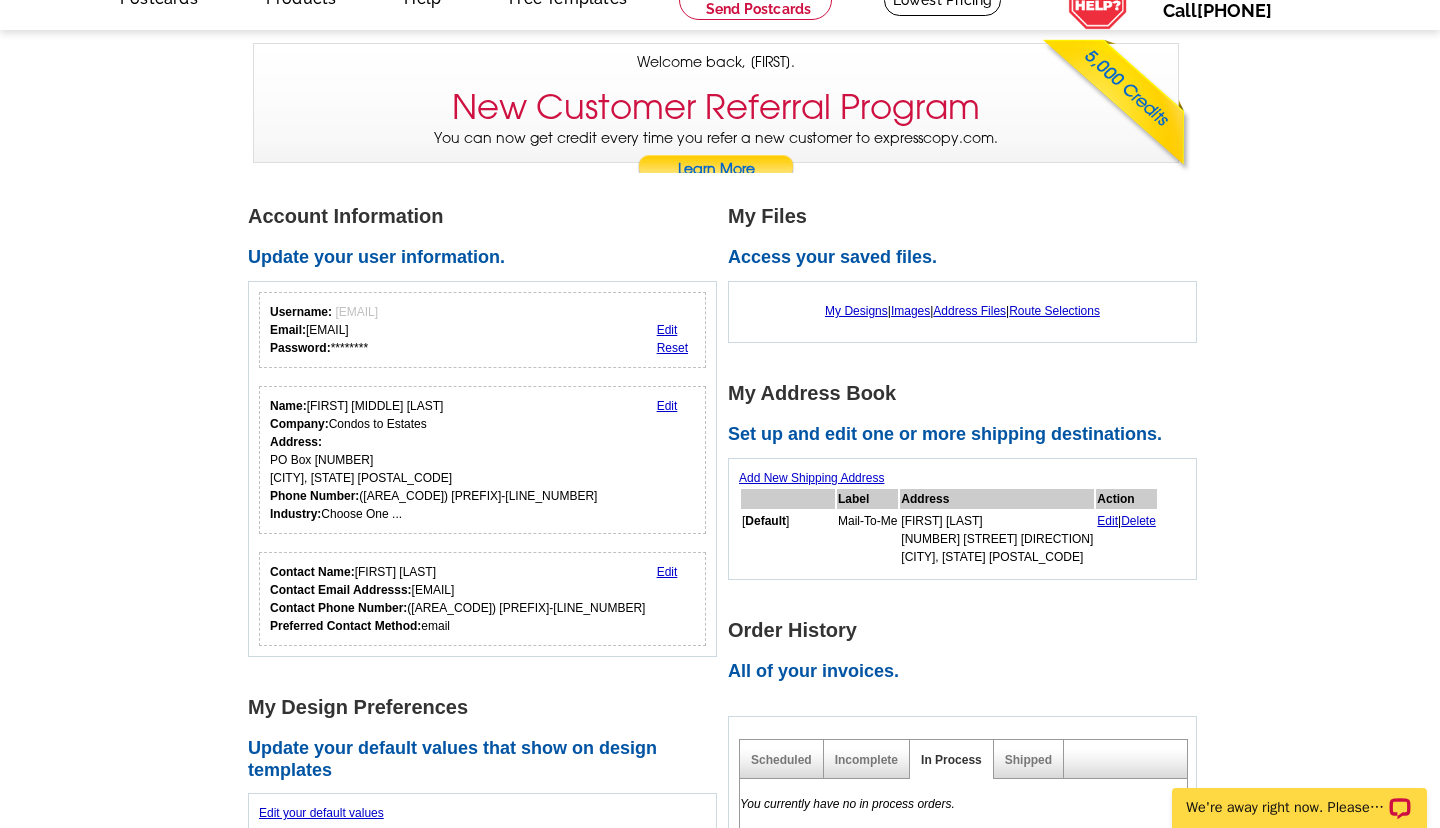scroll, scrollTop: 0, scrollLeft: 0, axis: both 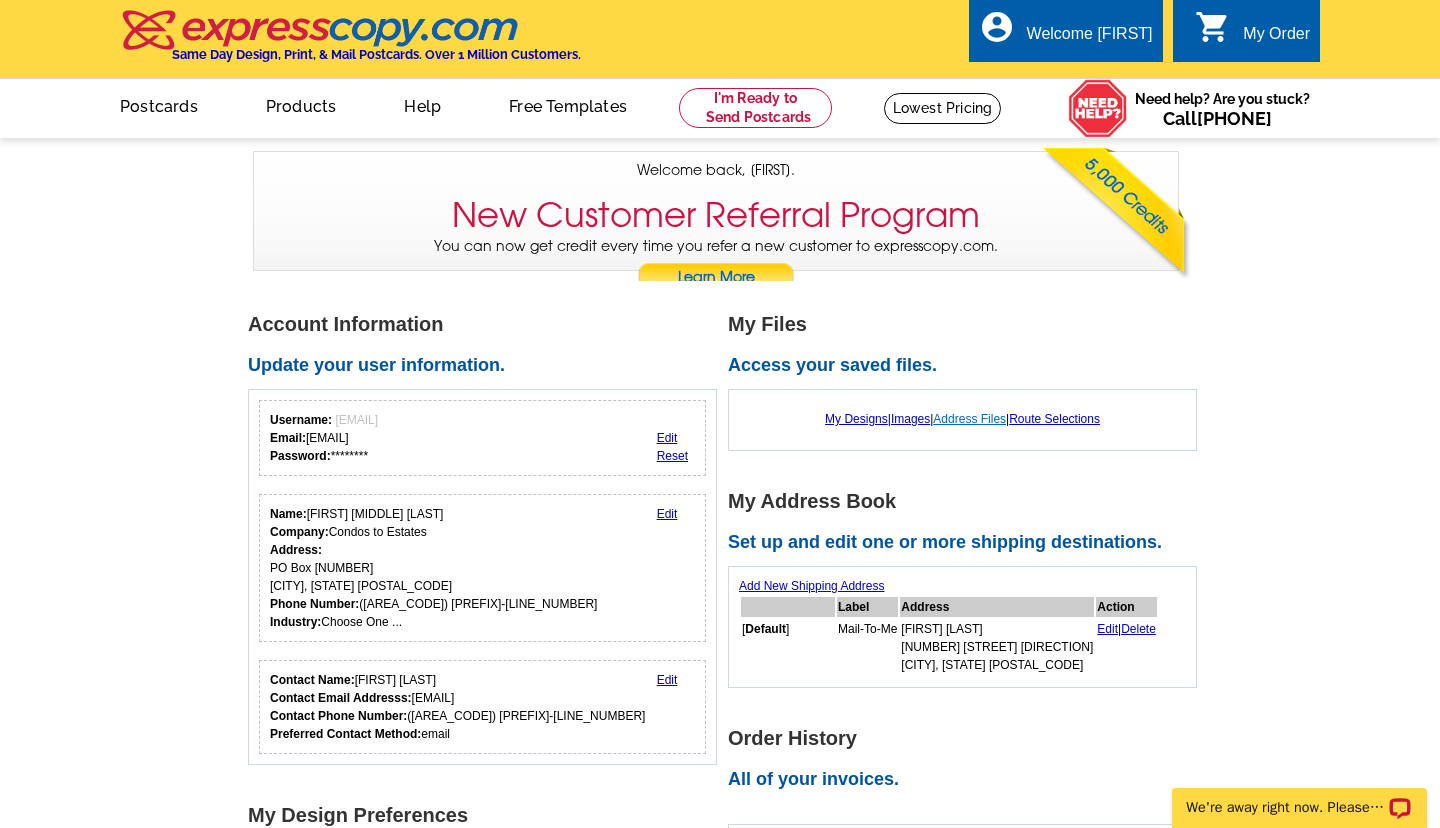 click on "Address Files" at bounding box center (969, 419) 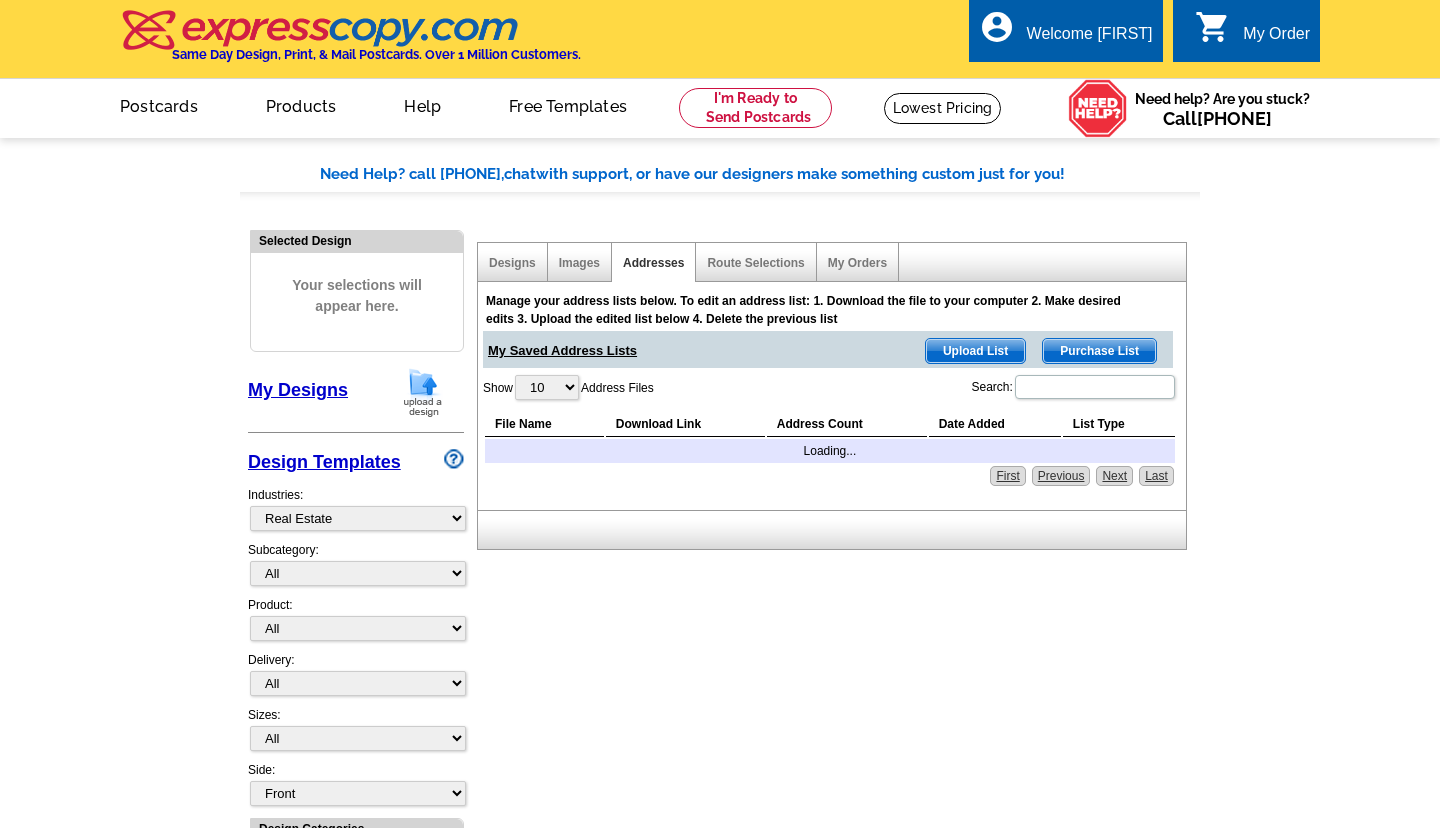 select on "785" 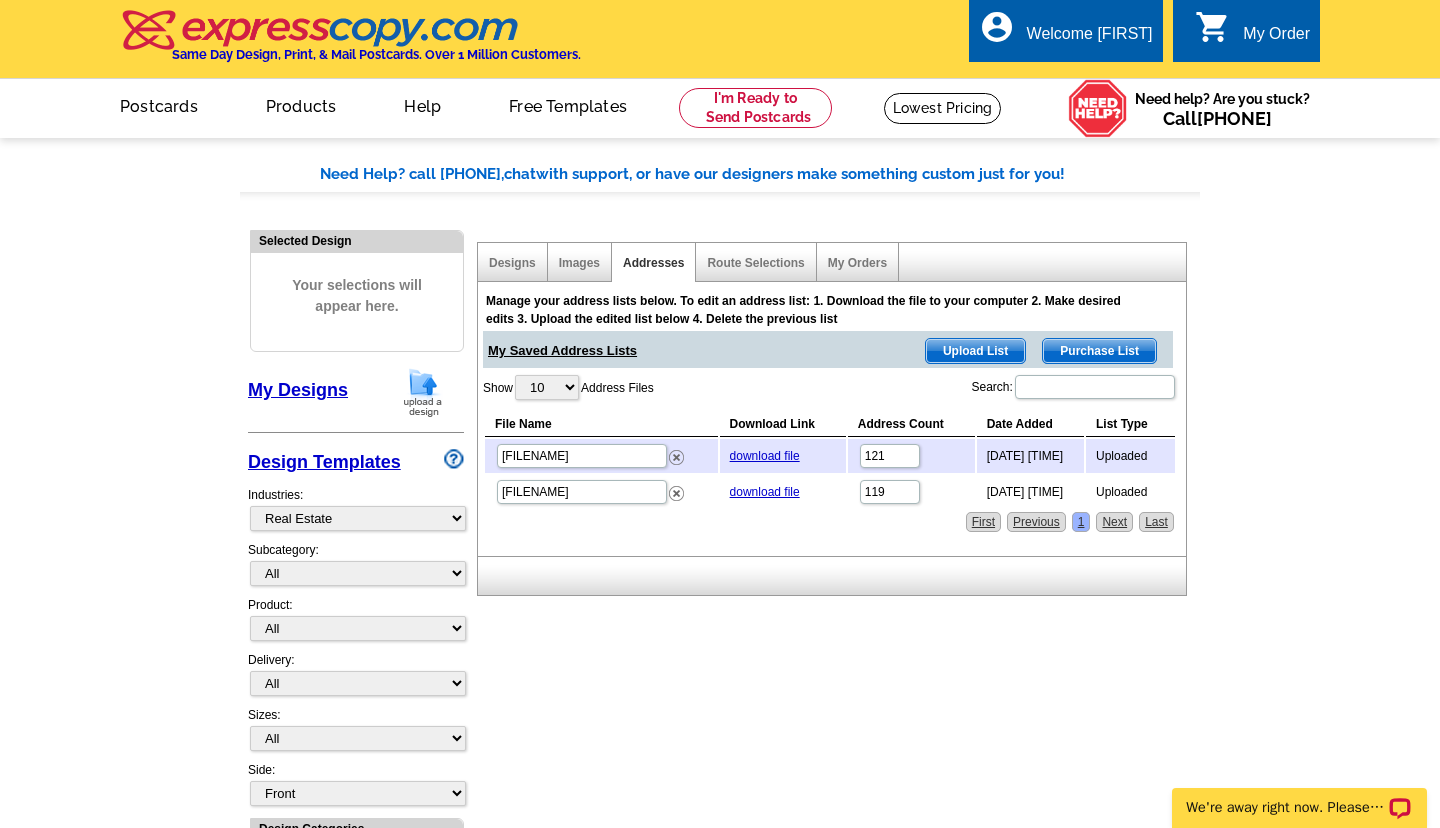 scroll, scrollTop: 0, scrollLeft: 0, axis: both 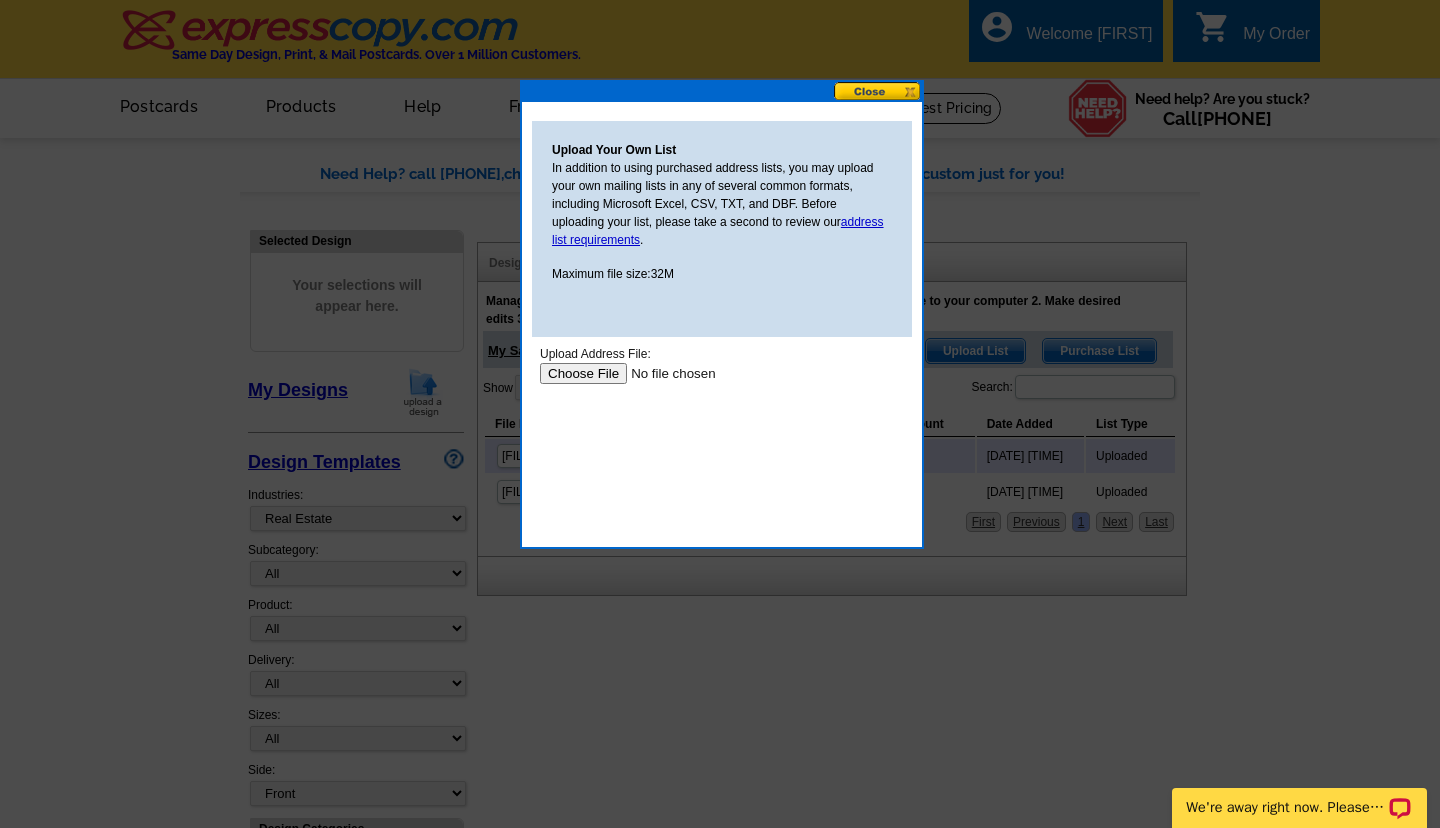 click at bounding box center [666, 373] 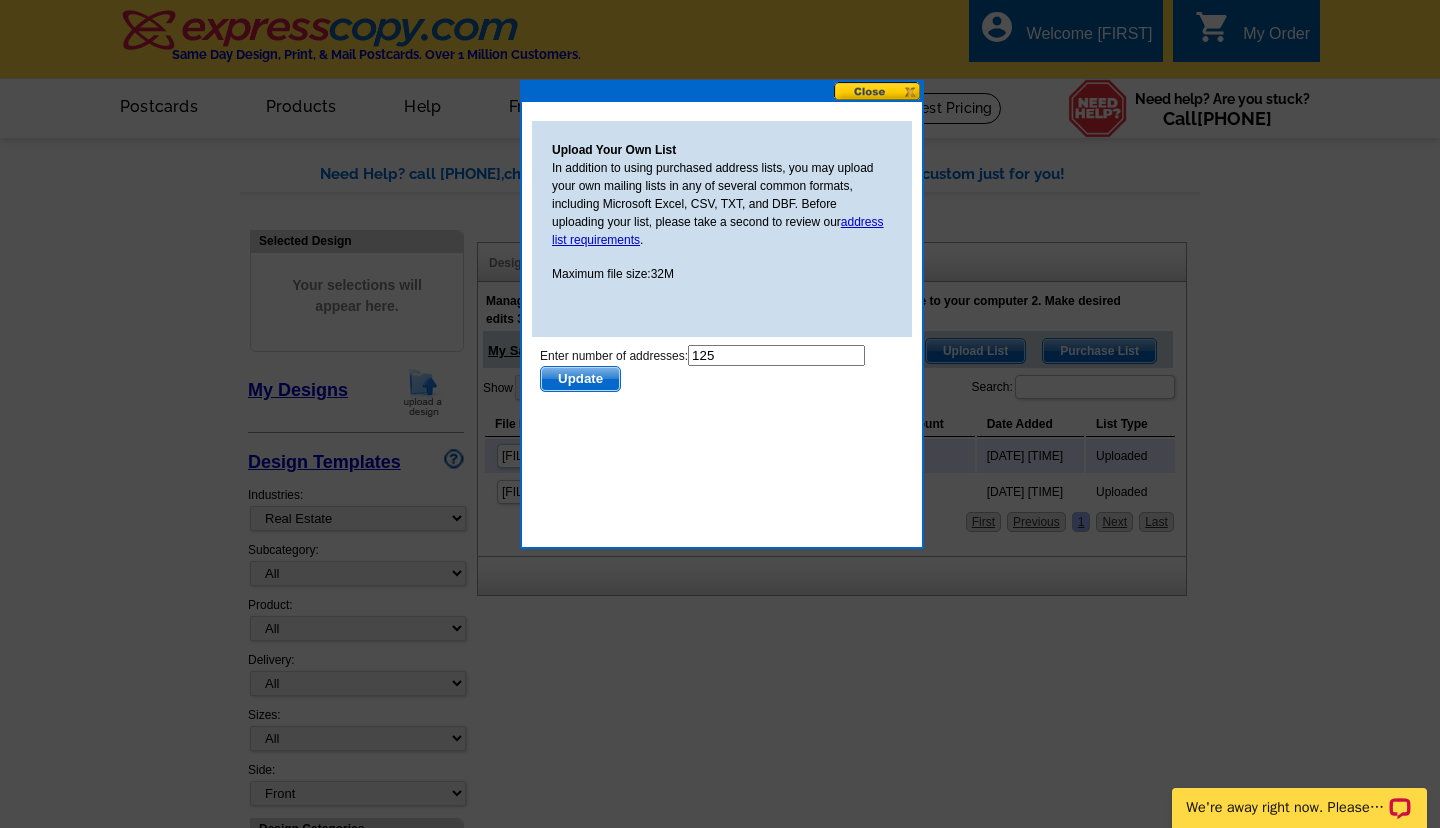 scroll, scrollTop: 0, scrollLeft: 0, axis: both 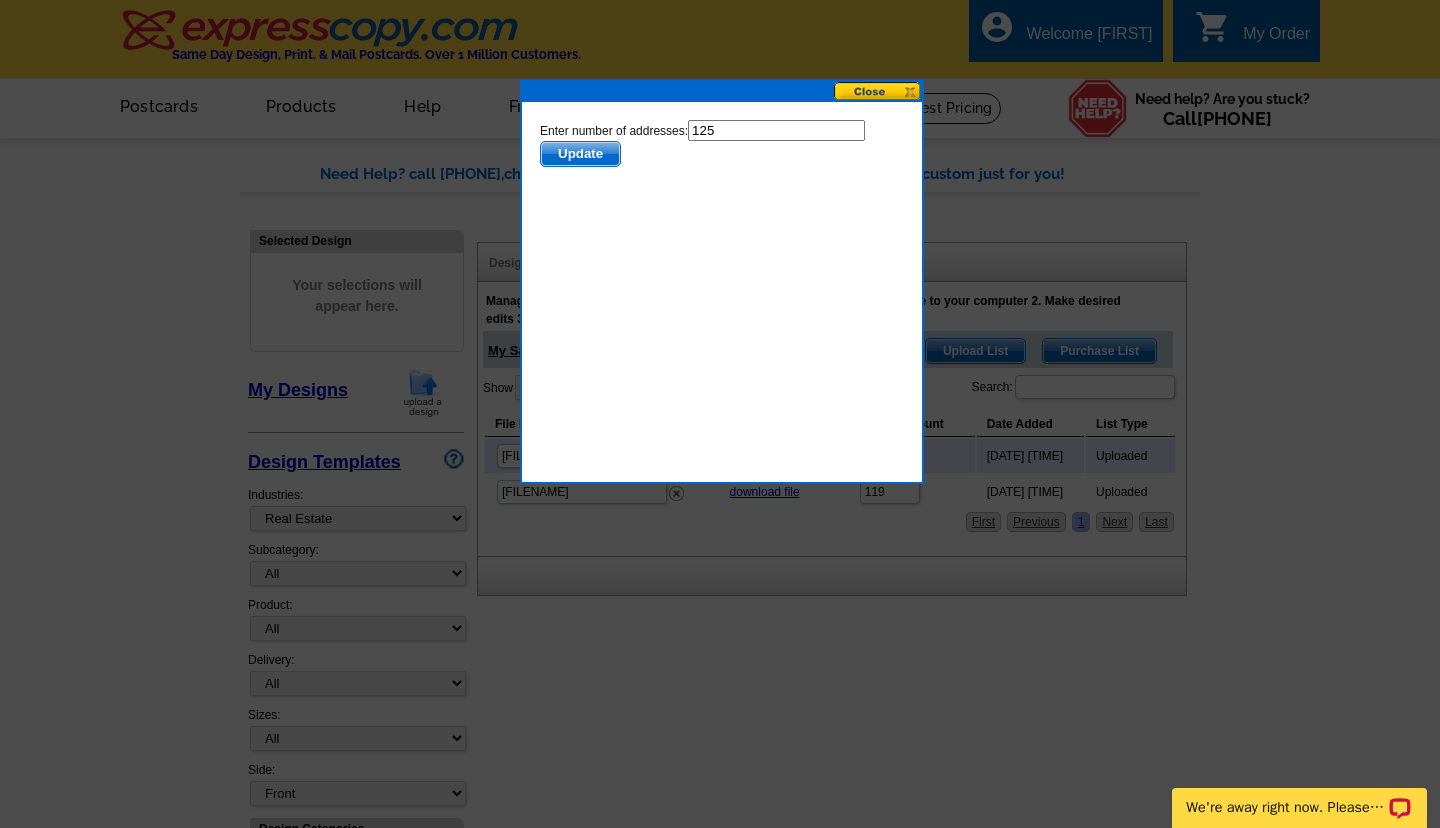 click on "125" at bounding box center [776, 130] 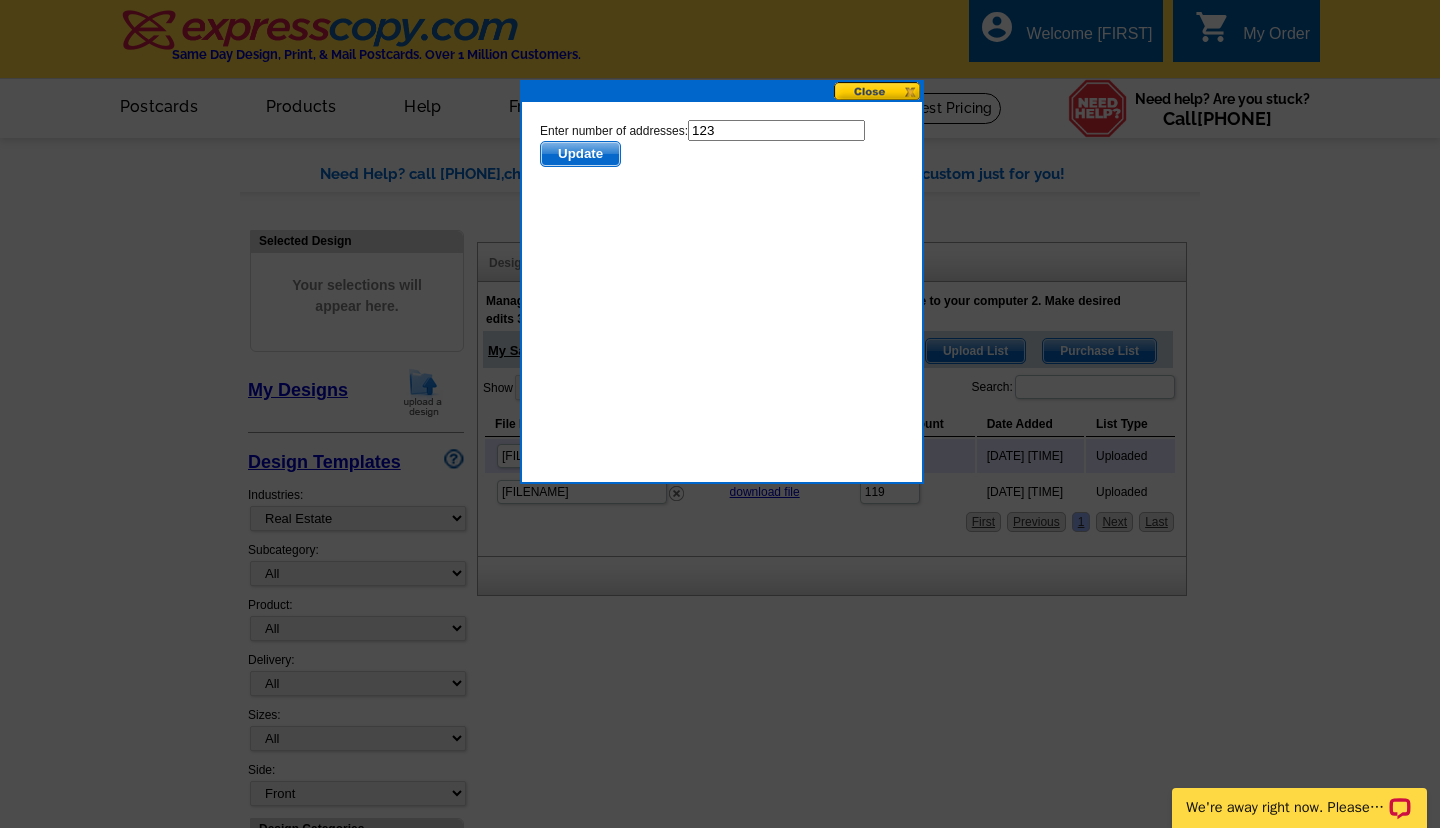type on "123" 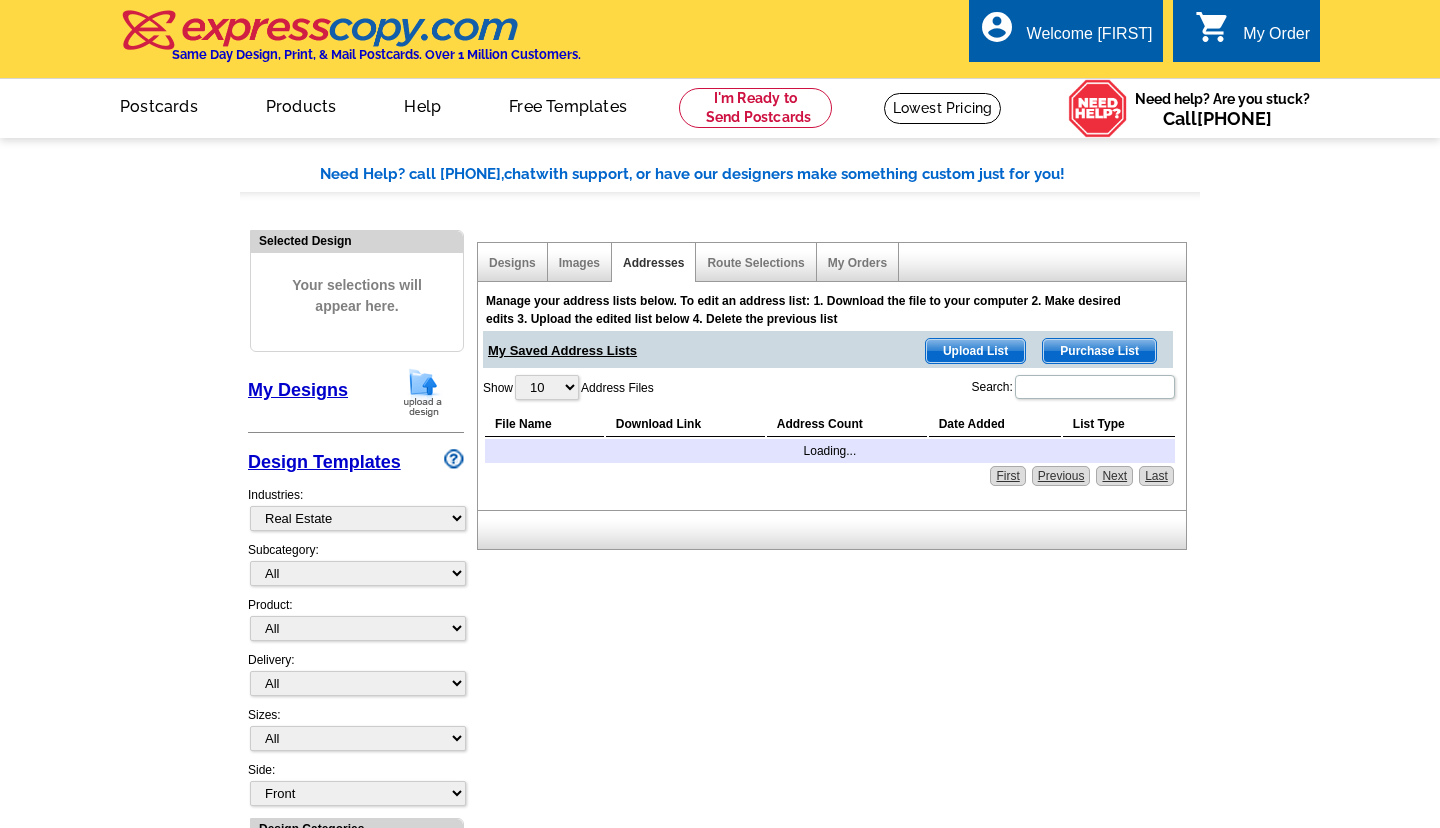 select on "785" 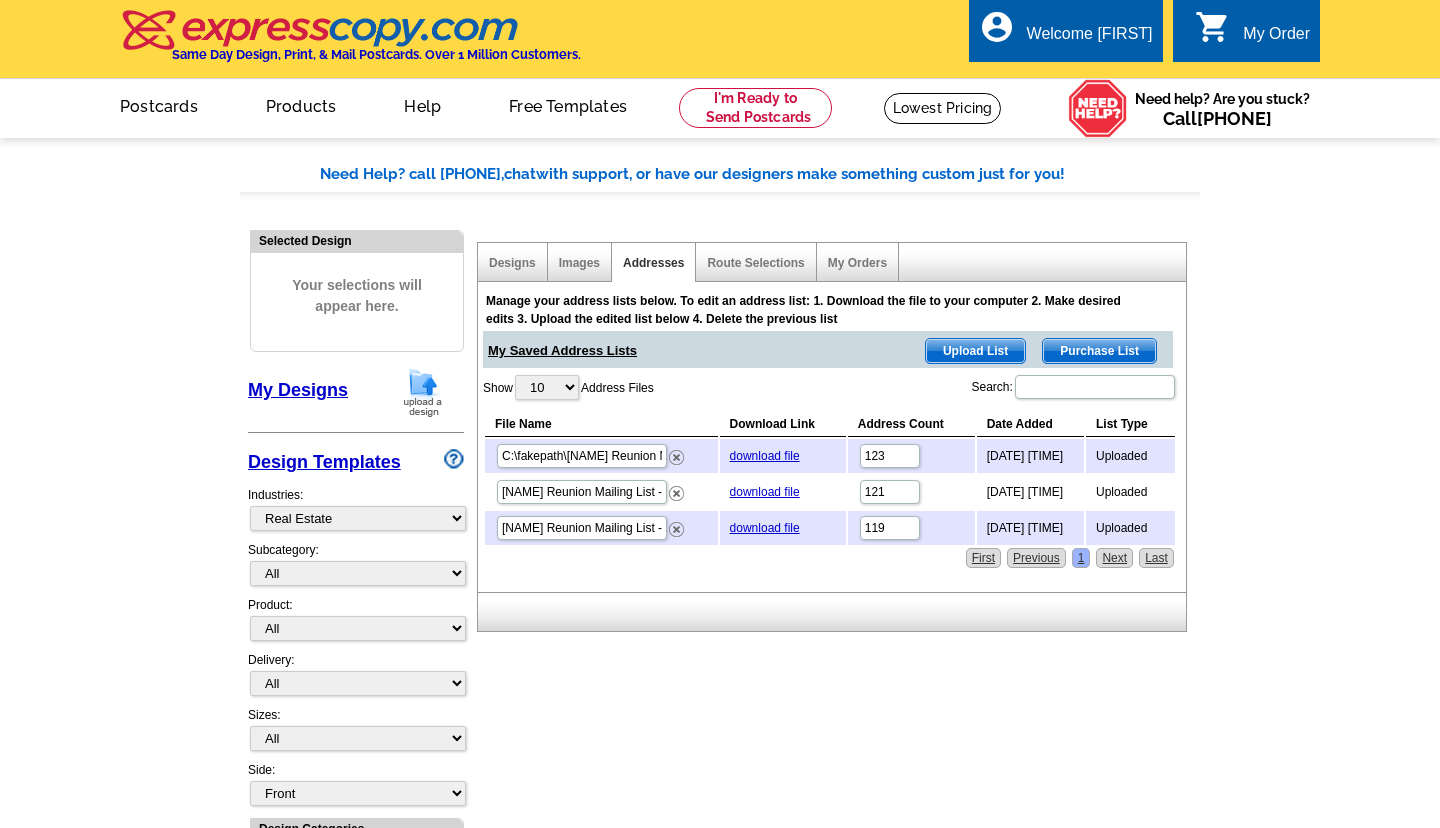 scroll, scrollTop: 0, scrollLeft: 0, axis: both 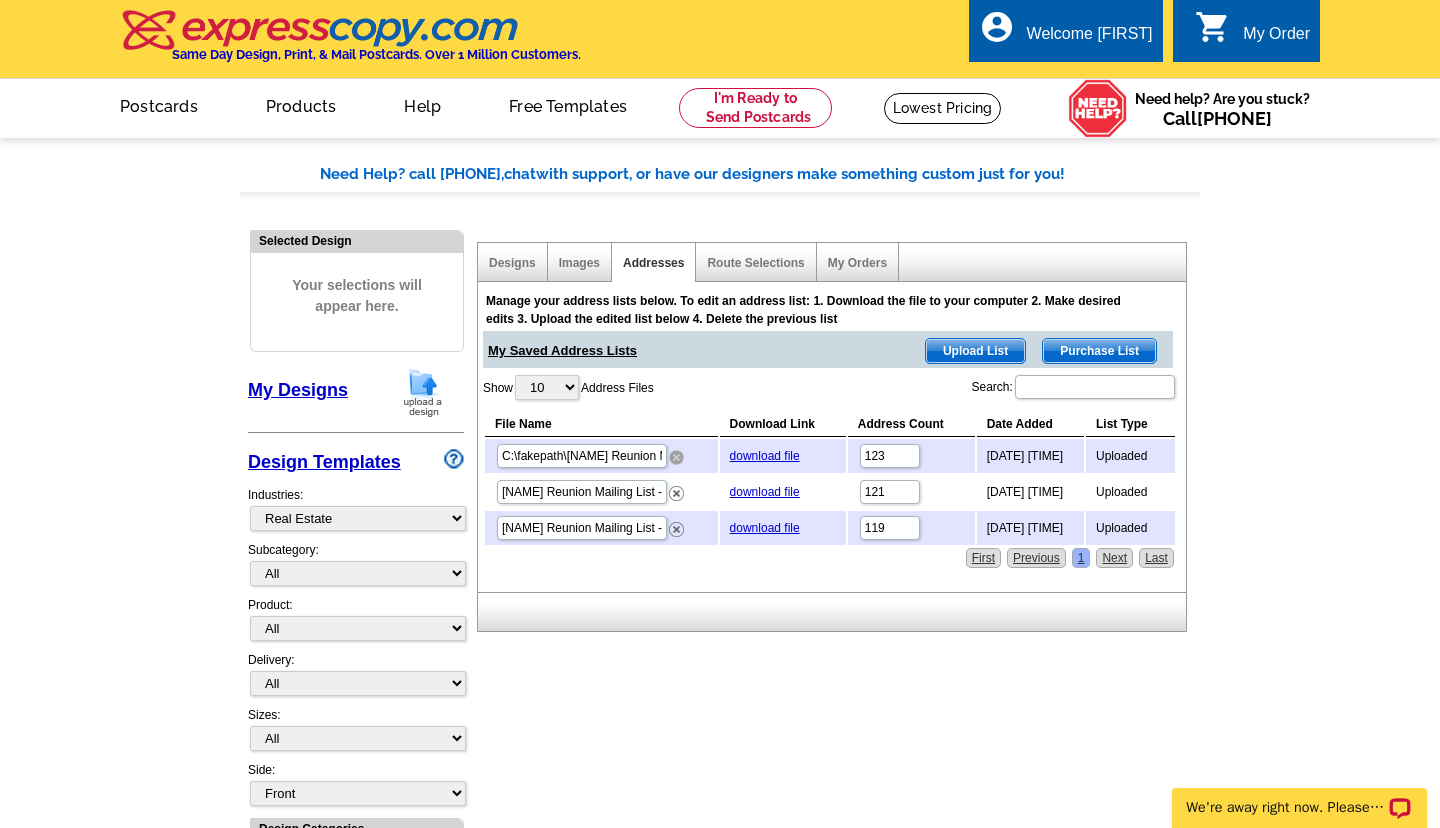 click at bounding box center (676, 457) 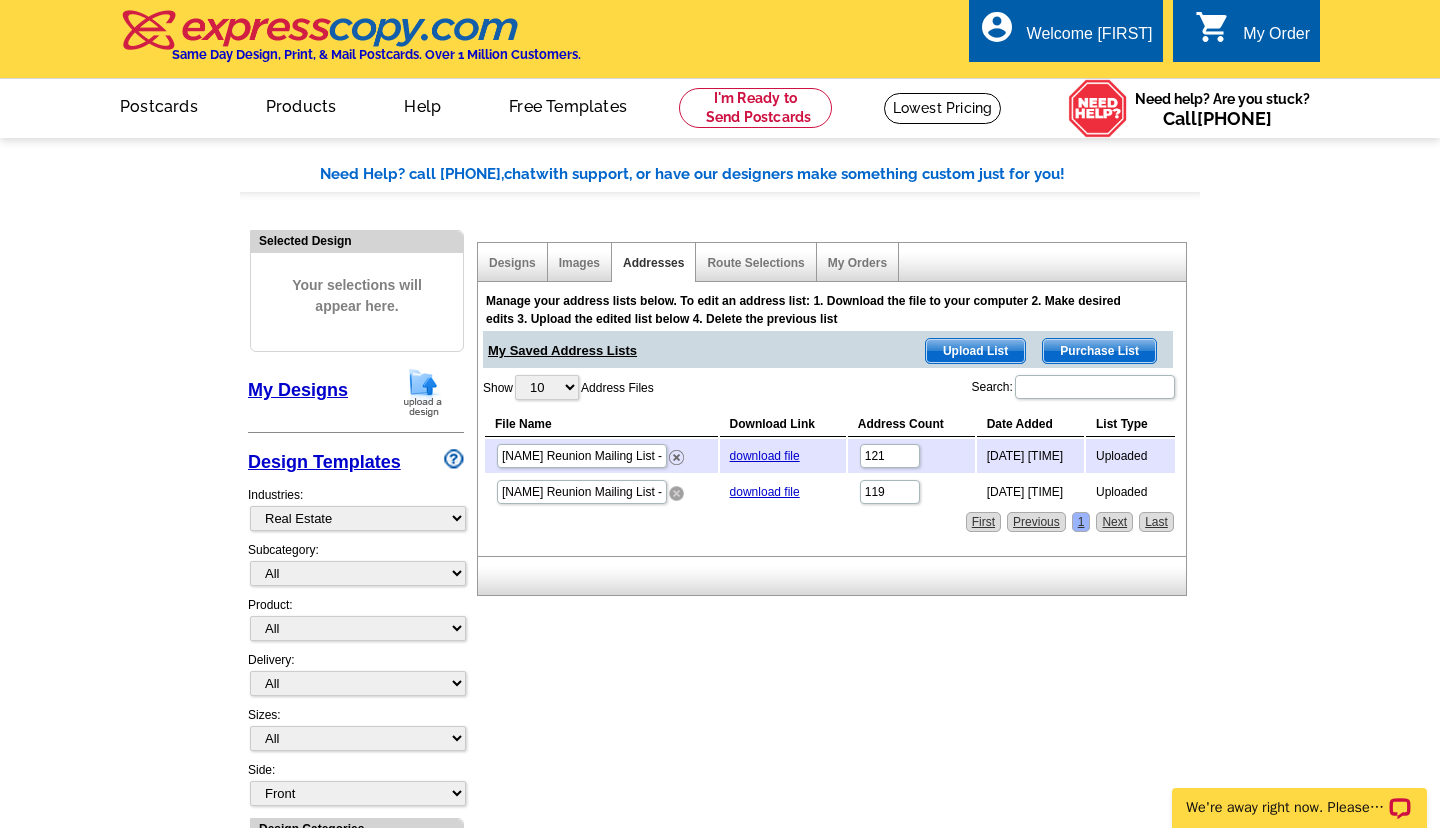 click at bounding box center [676, 493] 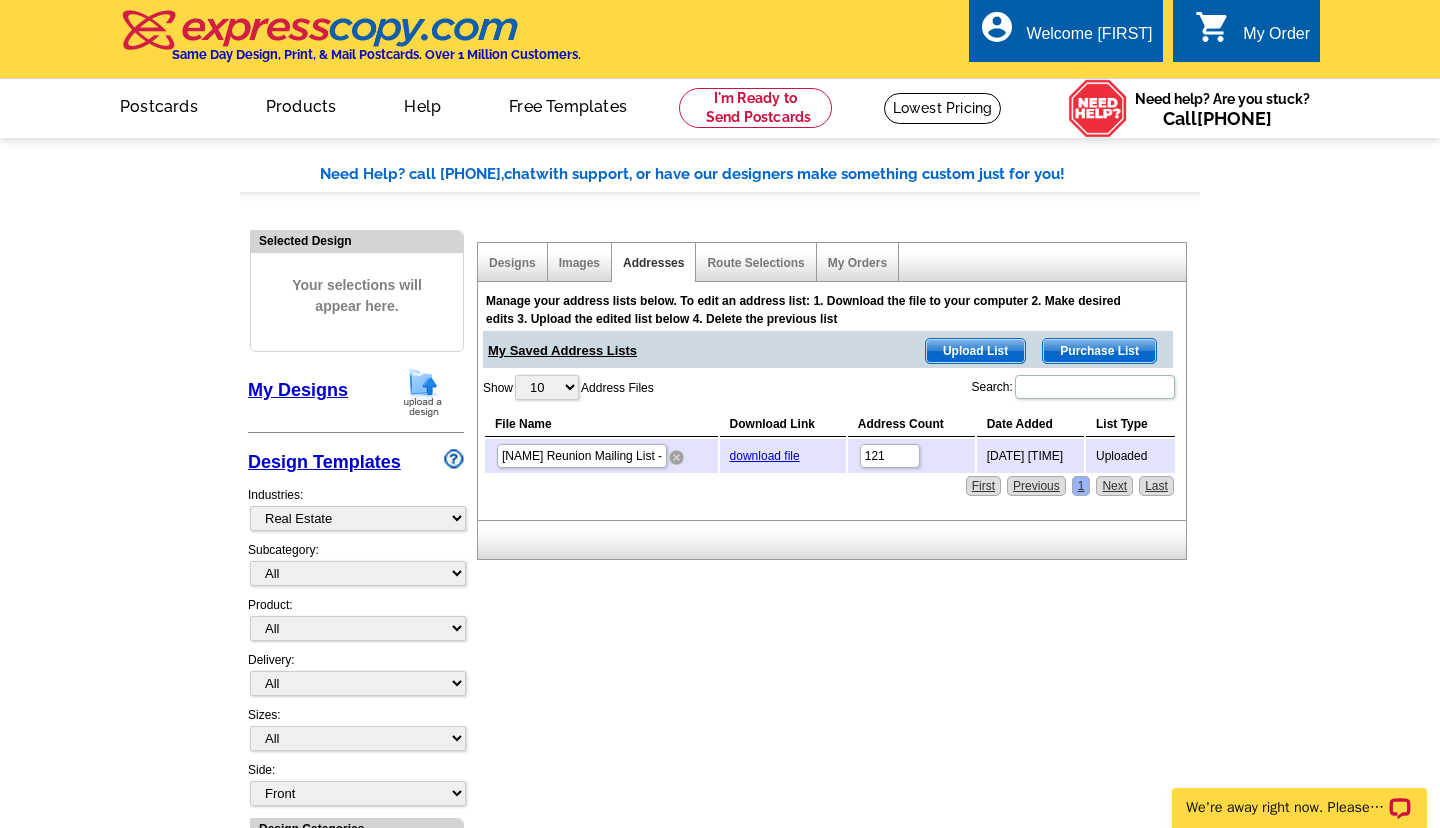 click at bounding box center [676, 457] 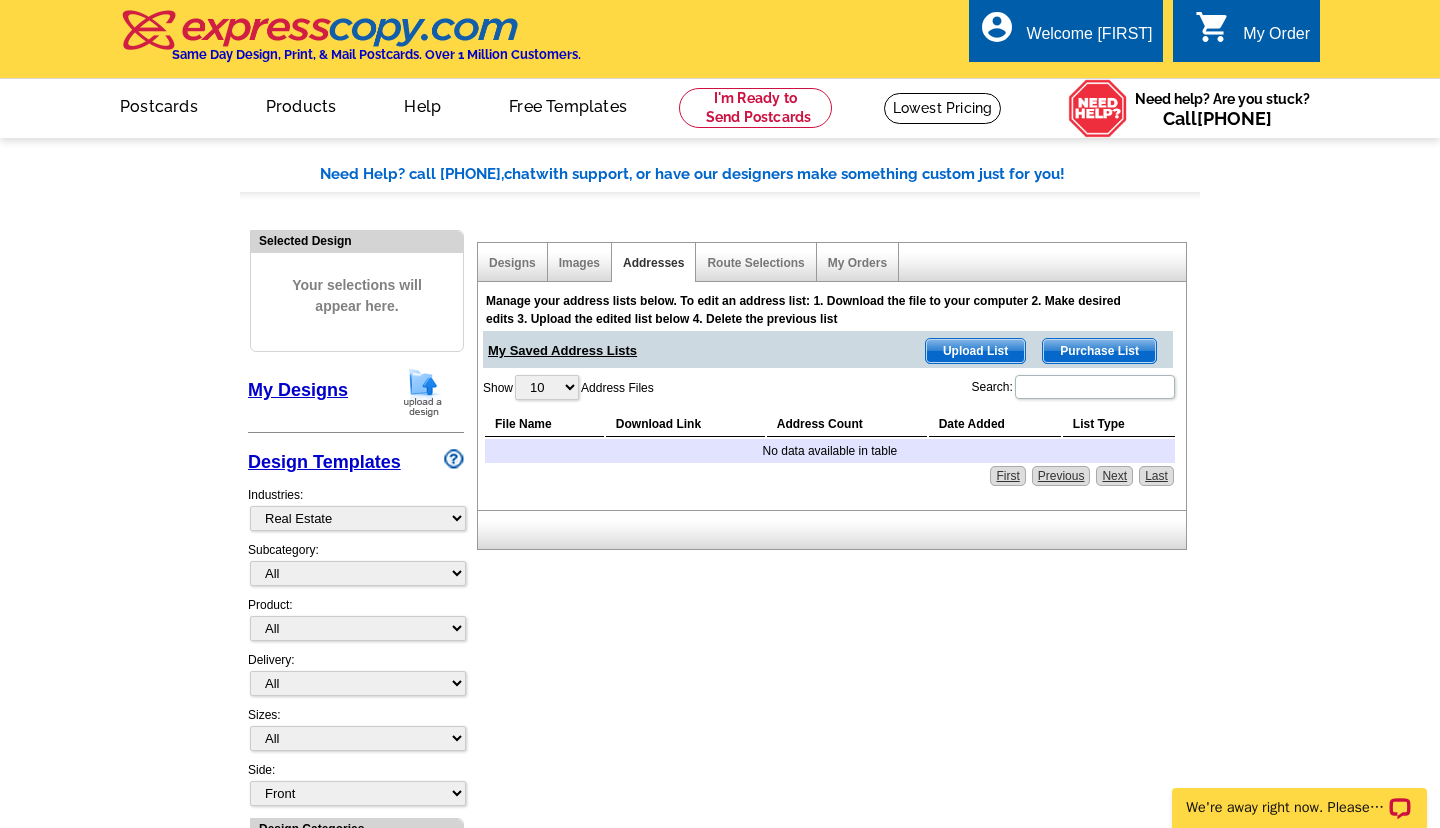 click on "Upload List" at bounding box center [975, 351] 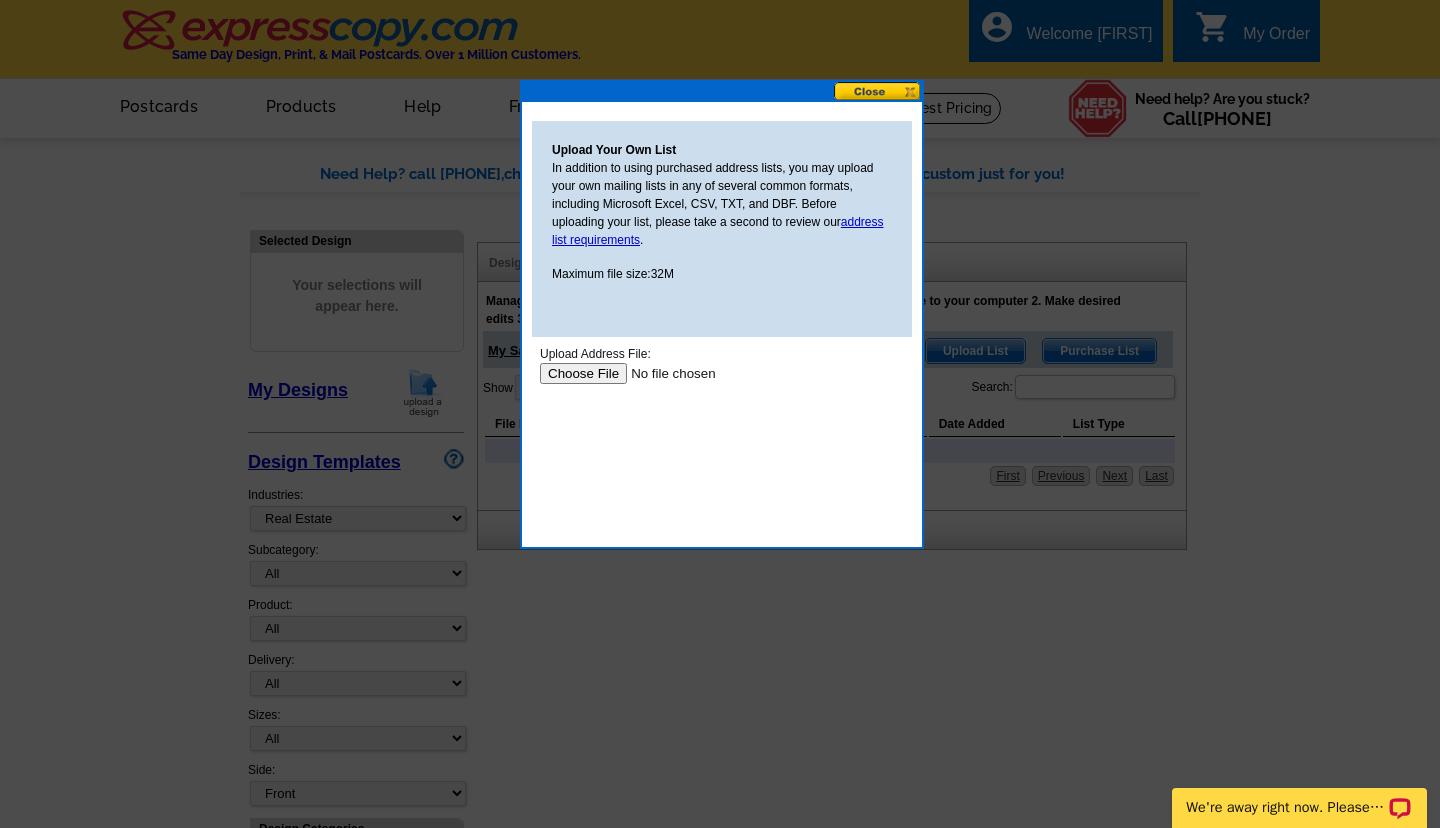 scroll, scrollTop: 0, scrollLeft: 0, axis: both 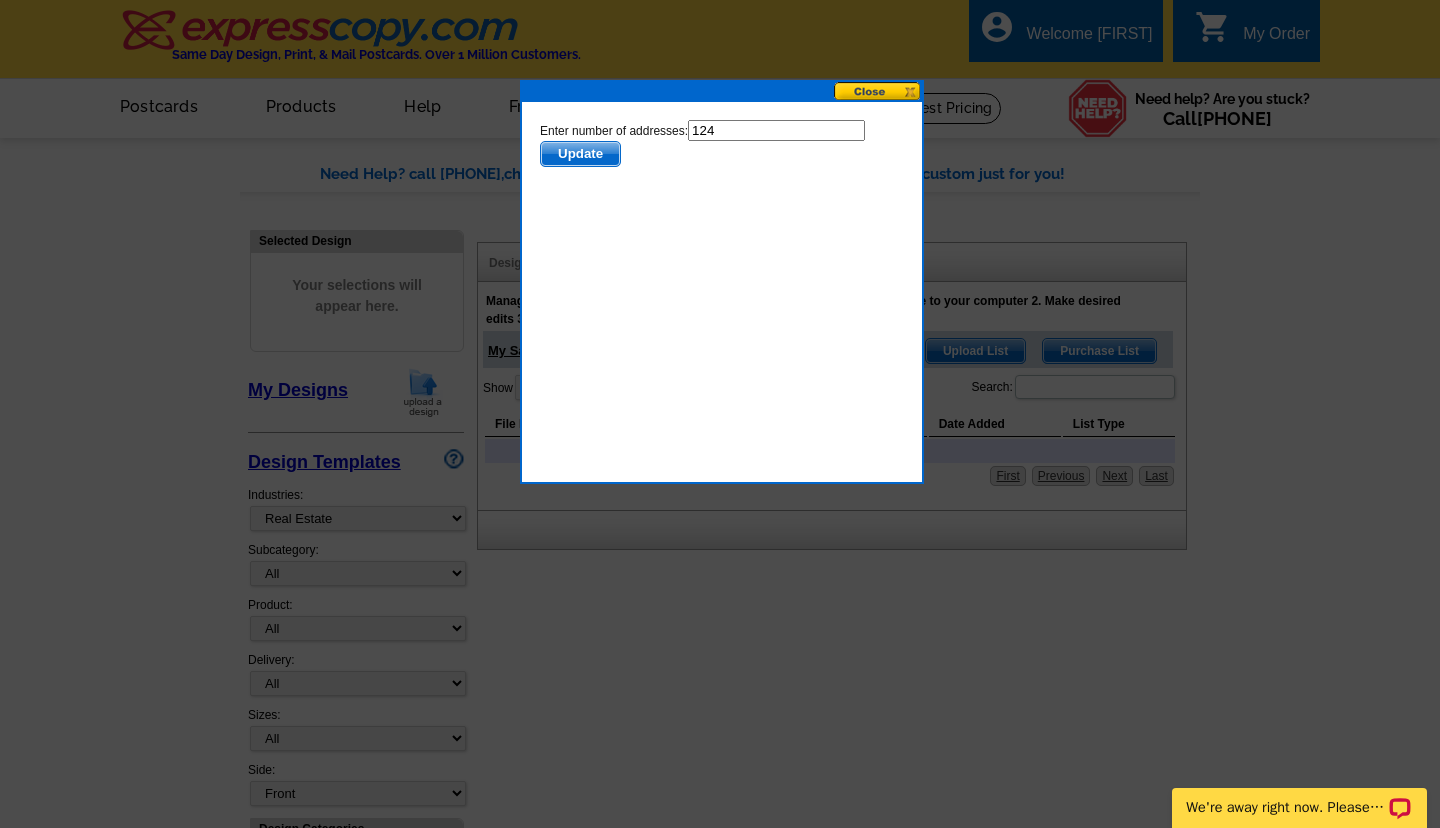 click on "124" at bounding box center [776, 130] 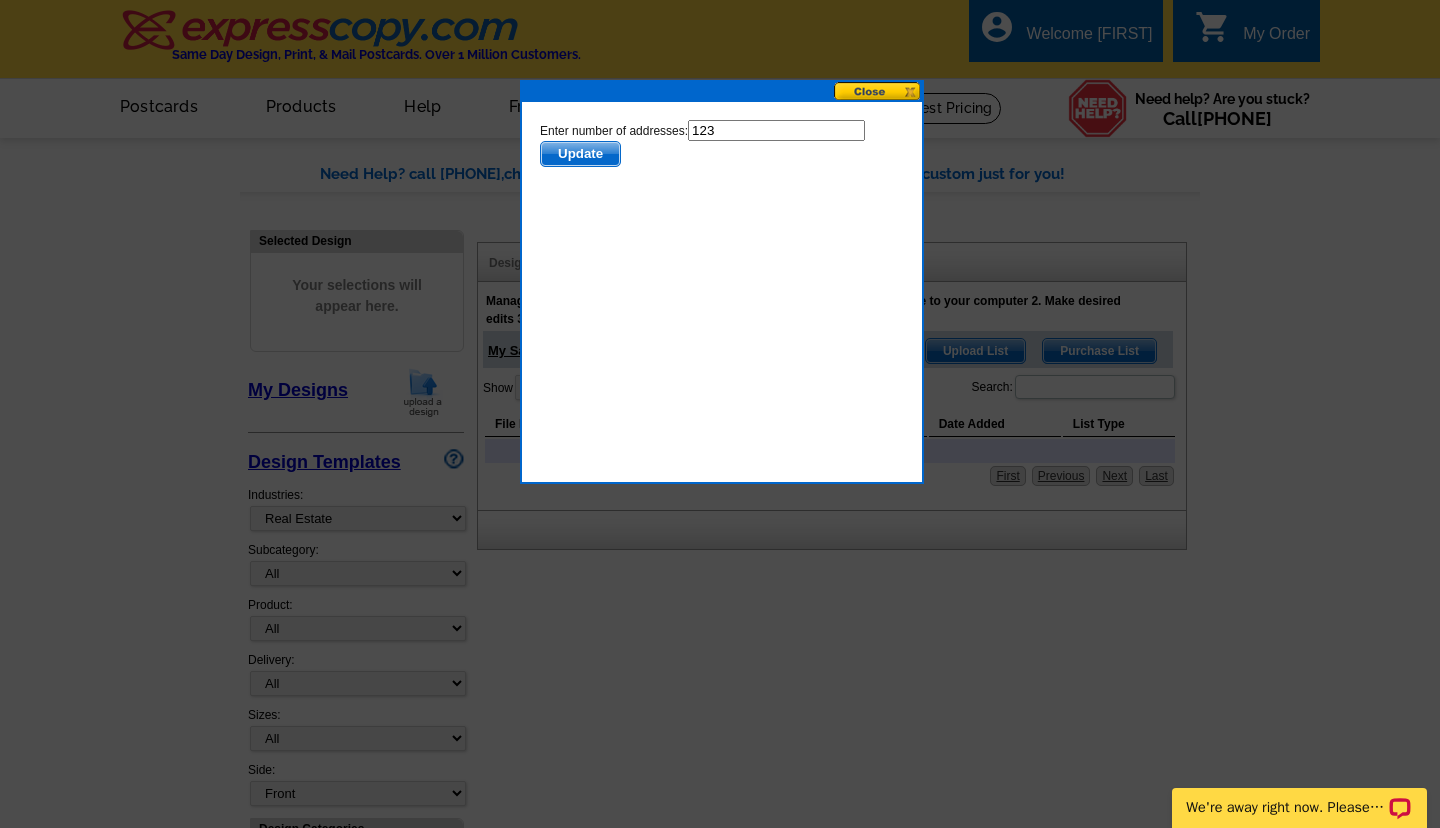 type on "123" 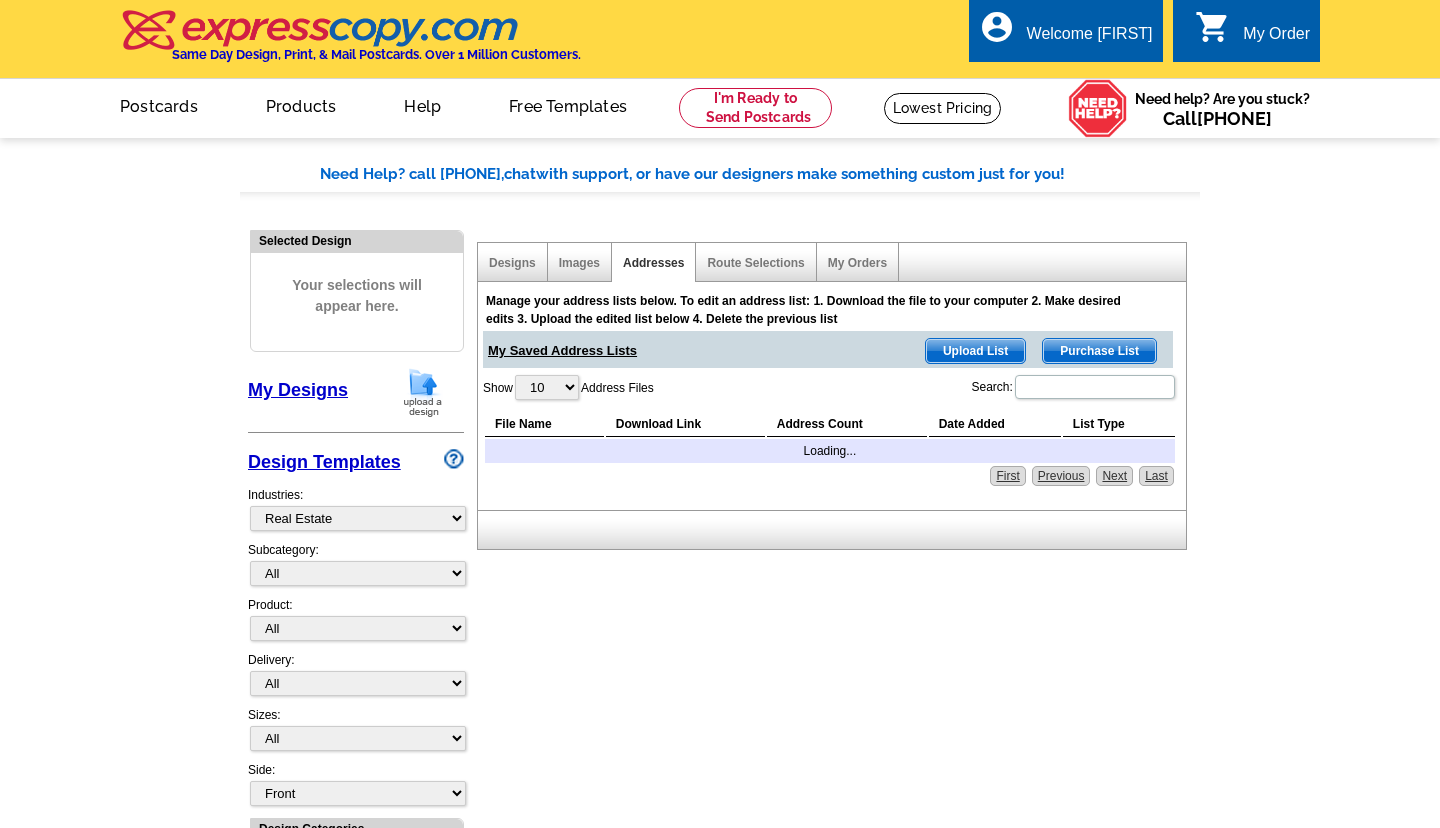select on "785" 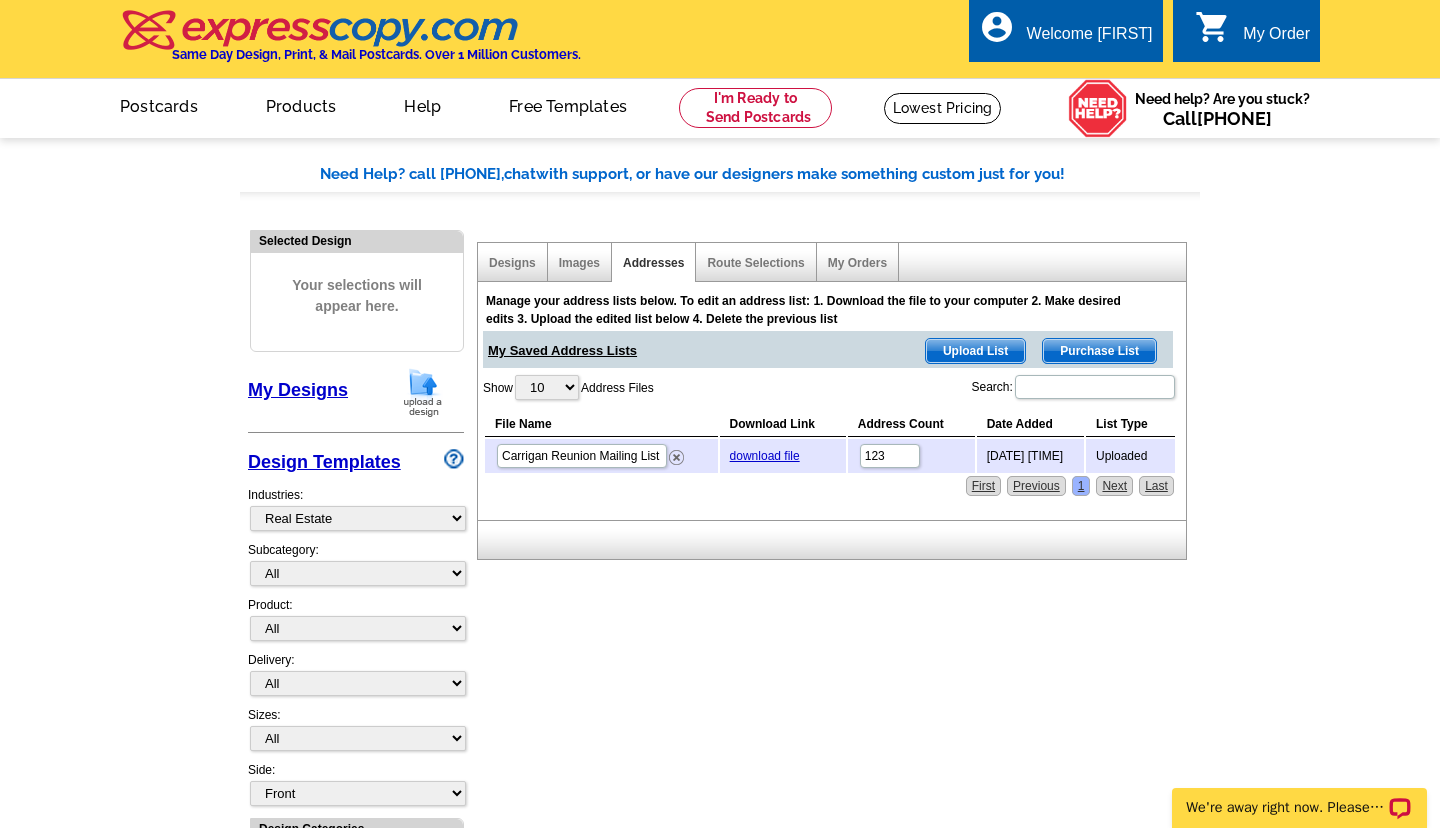 scroll, scrollTop: 0, scrollLeft: 0, axis: both 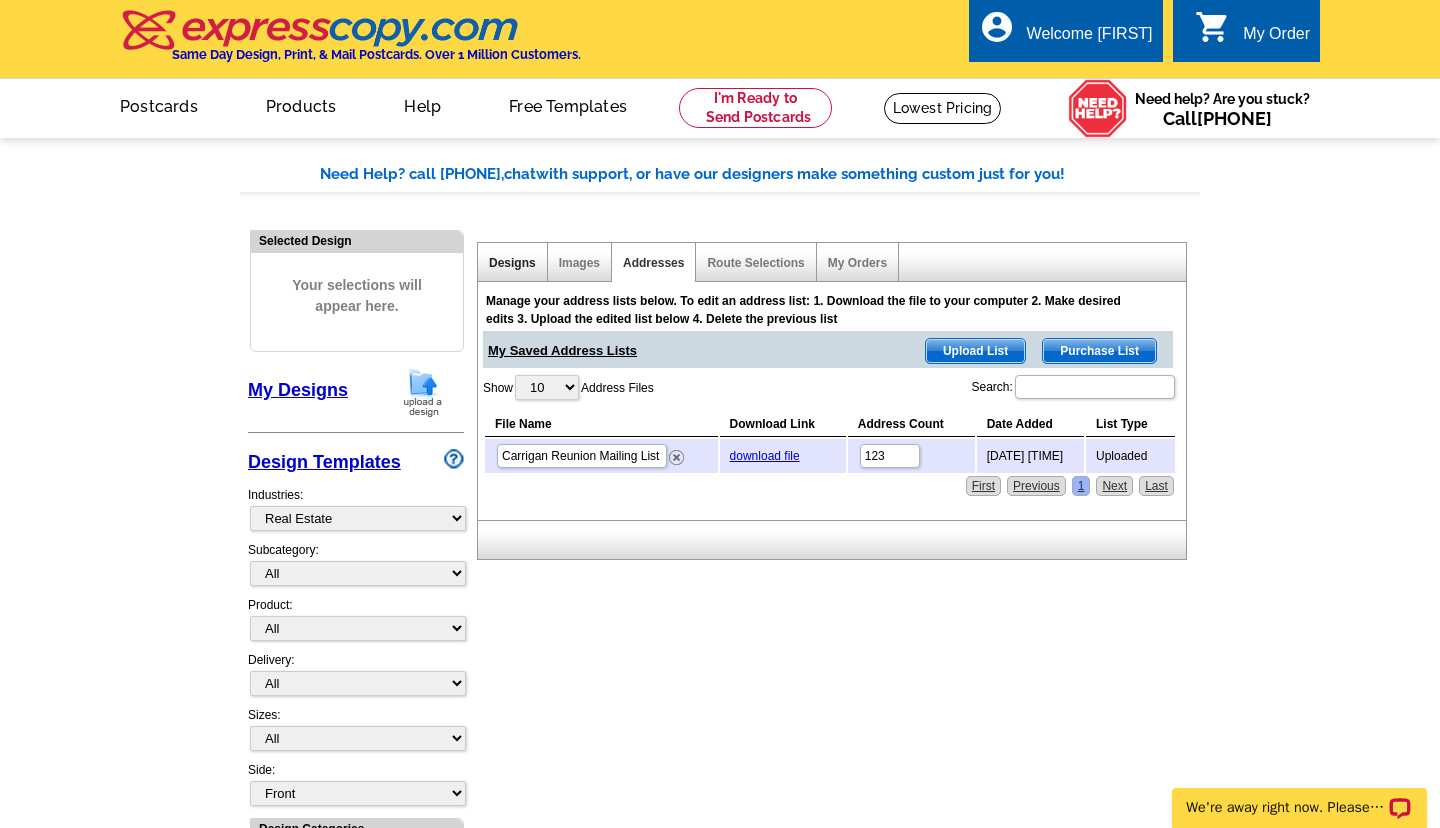 click on "Designs" at bounding box center [512, 263] 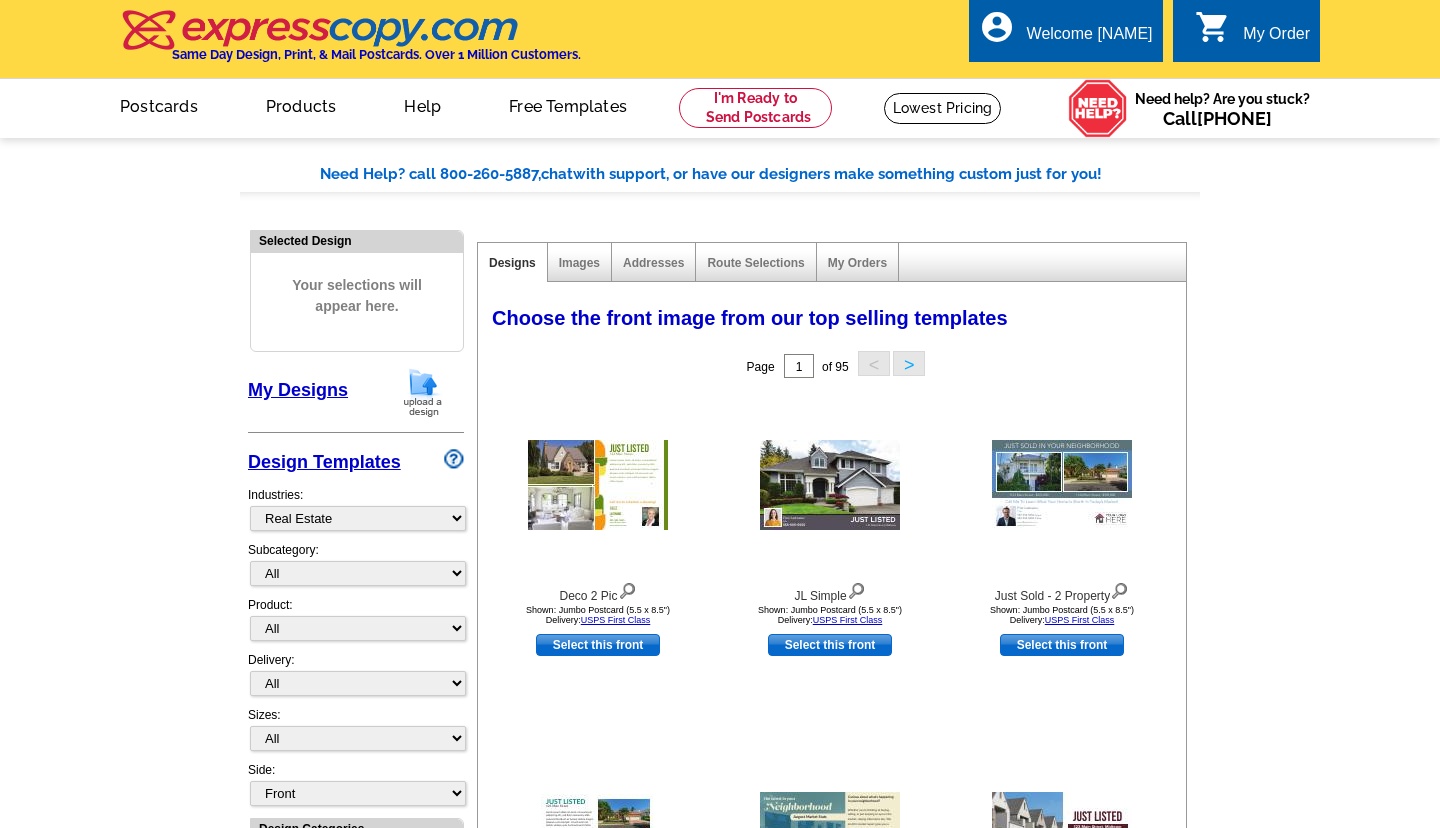 select on "785" 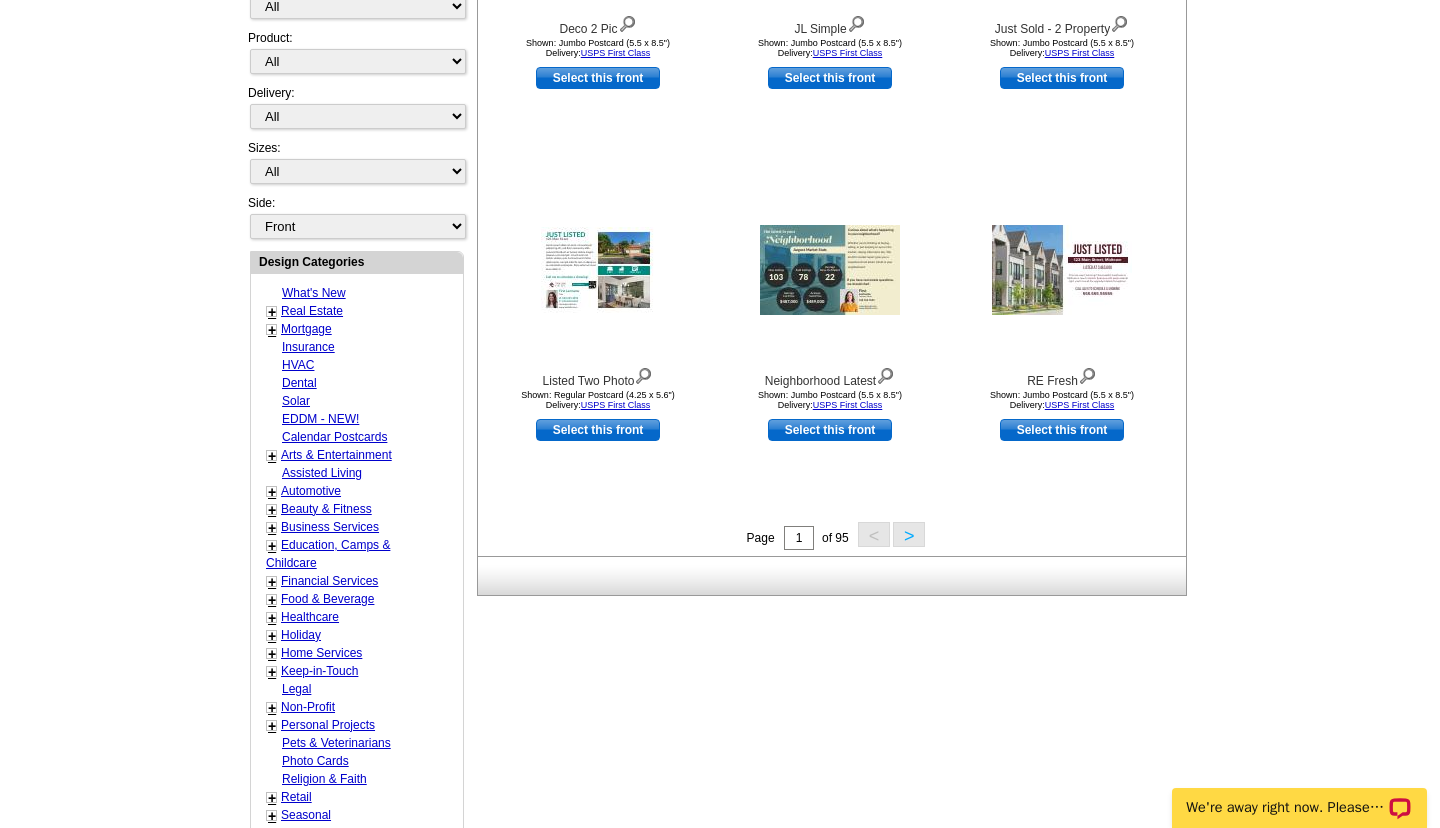 scroll, scrollTop: 0, scrollLeft: 0, axis: both 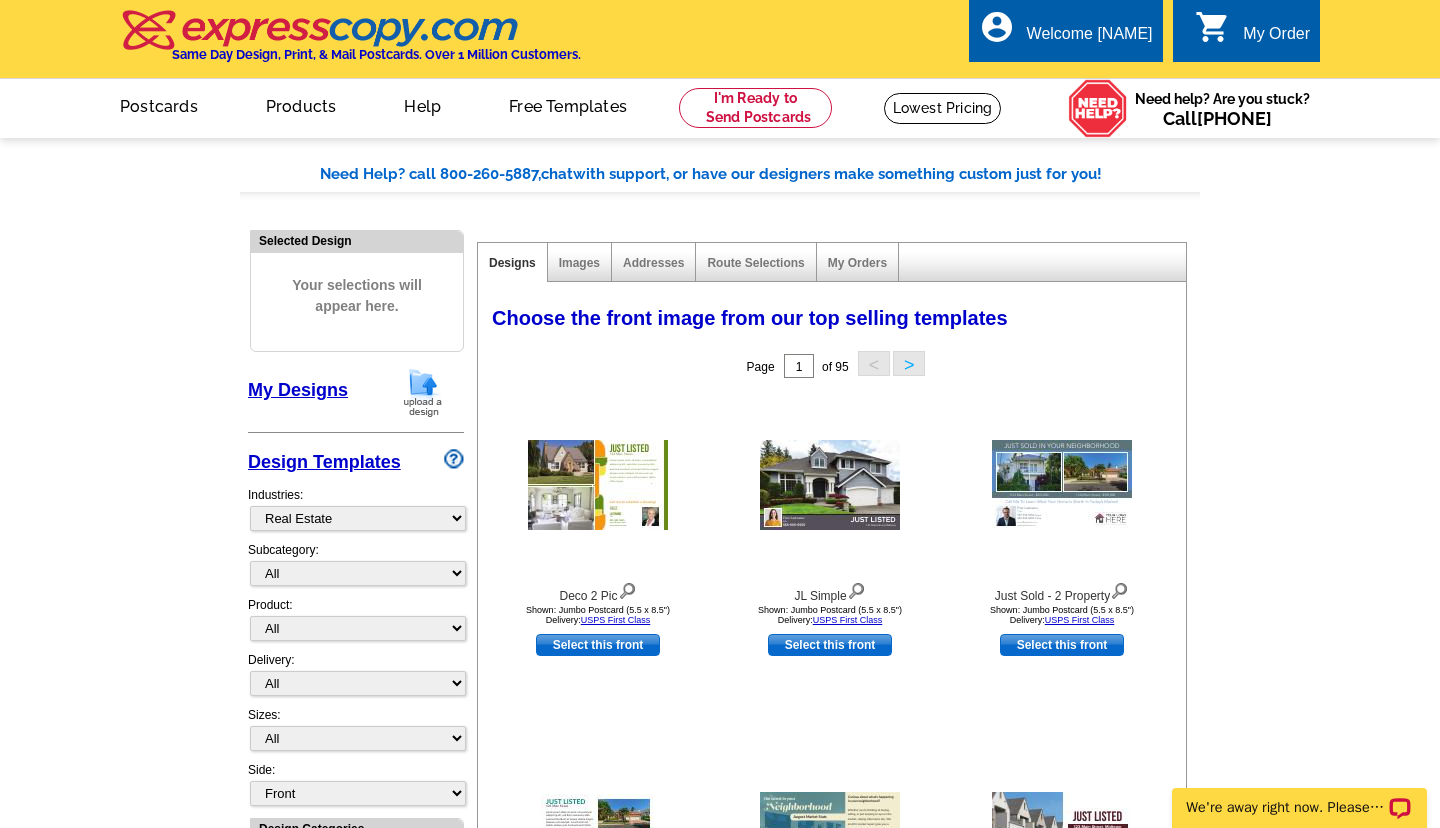 click on "shopping_cart" at bounding box center [1213, 27] 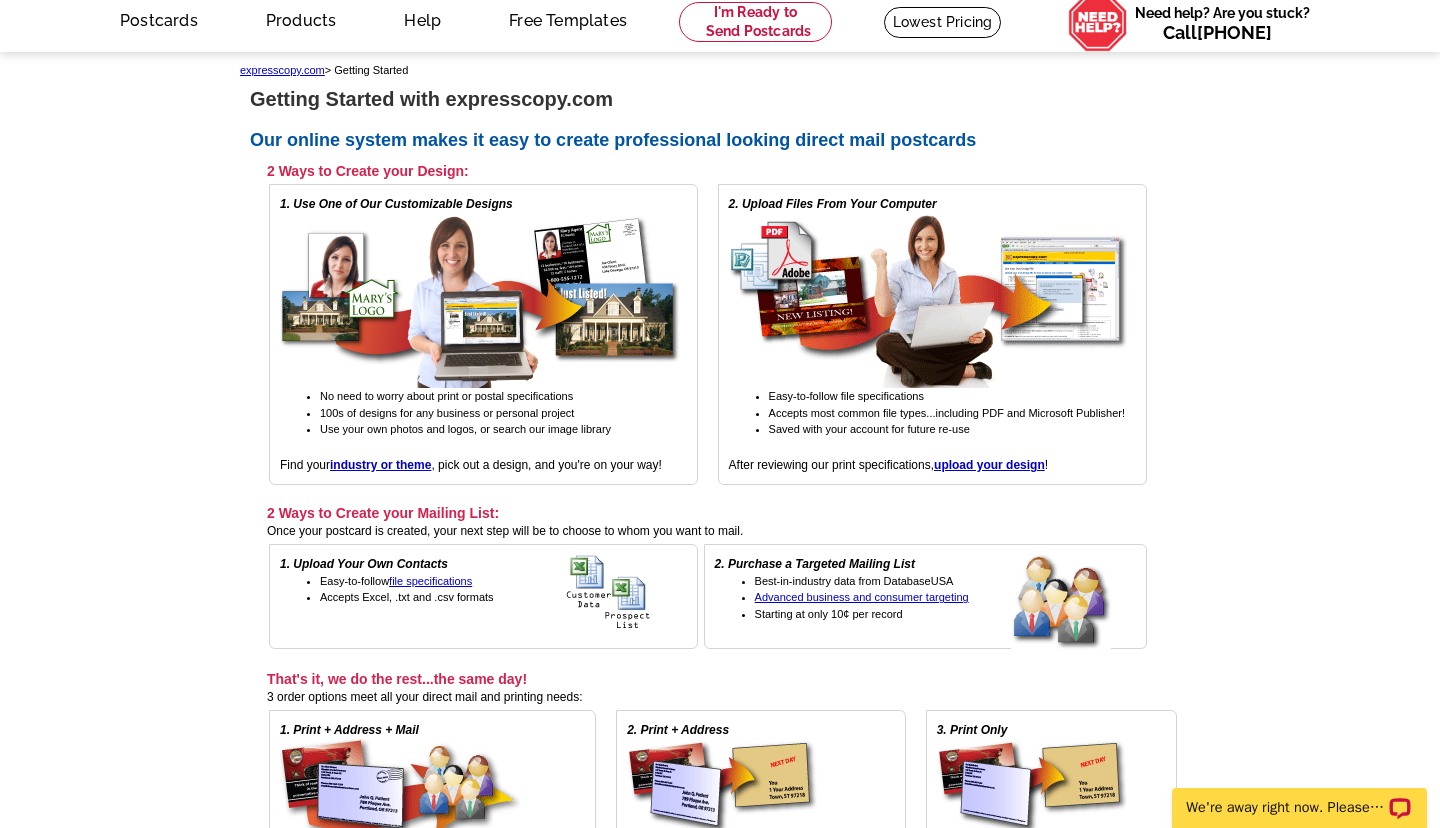 scroll, scrollTop: 0, scrollLeft: 0, axis: both 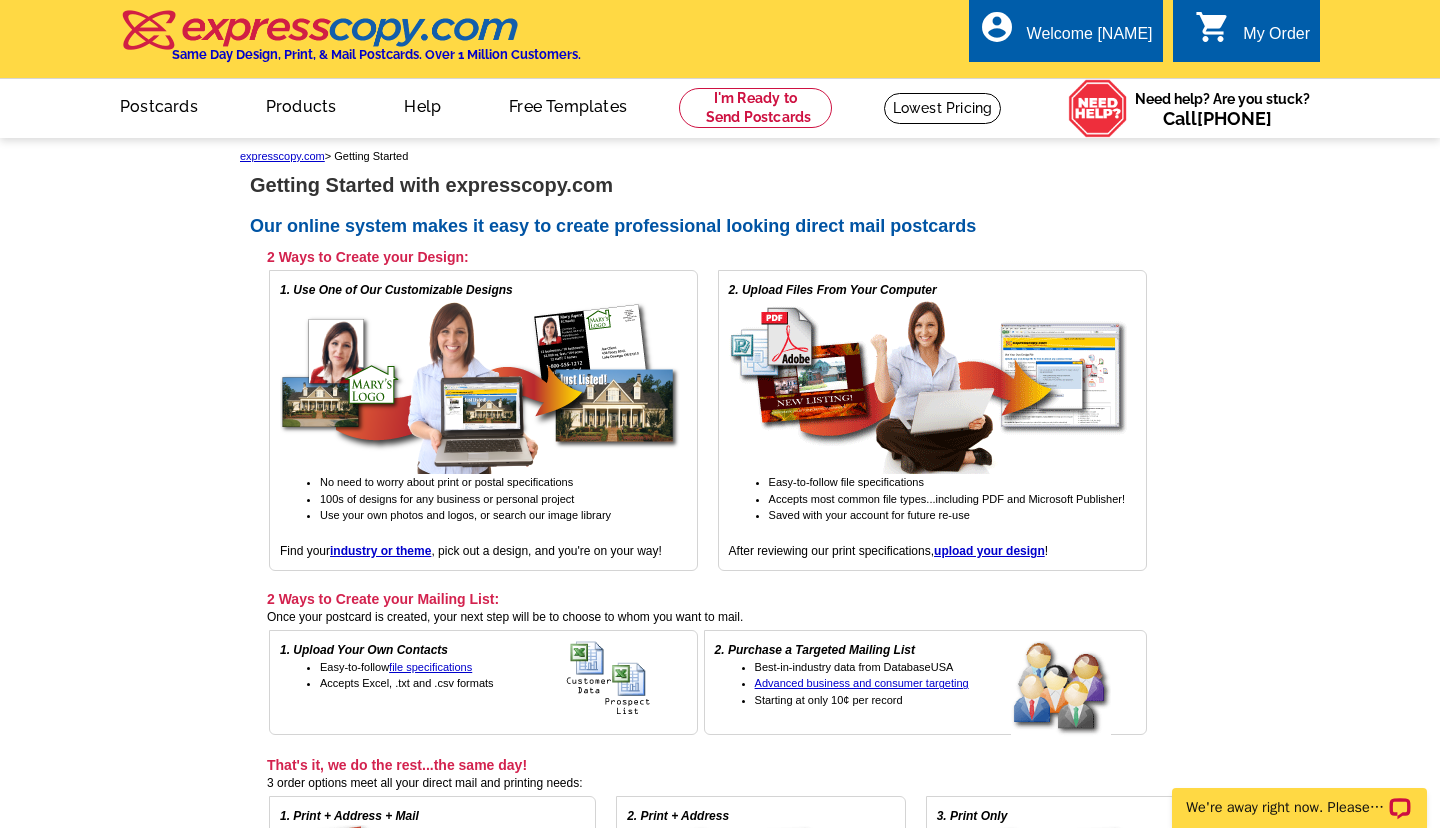 click on "My Order" at bounding box center (1276, 39) 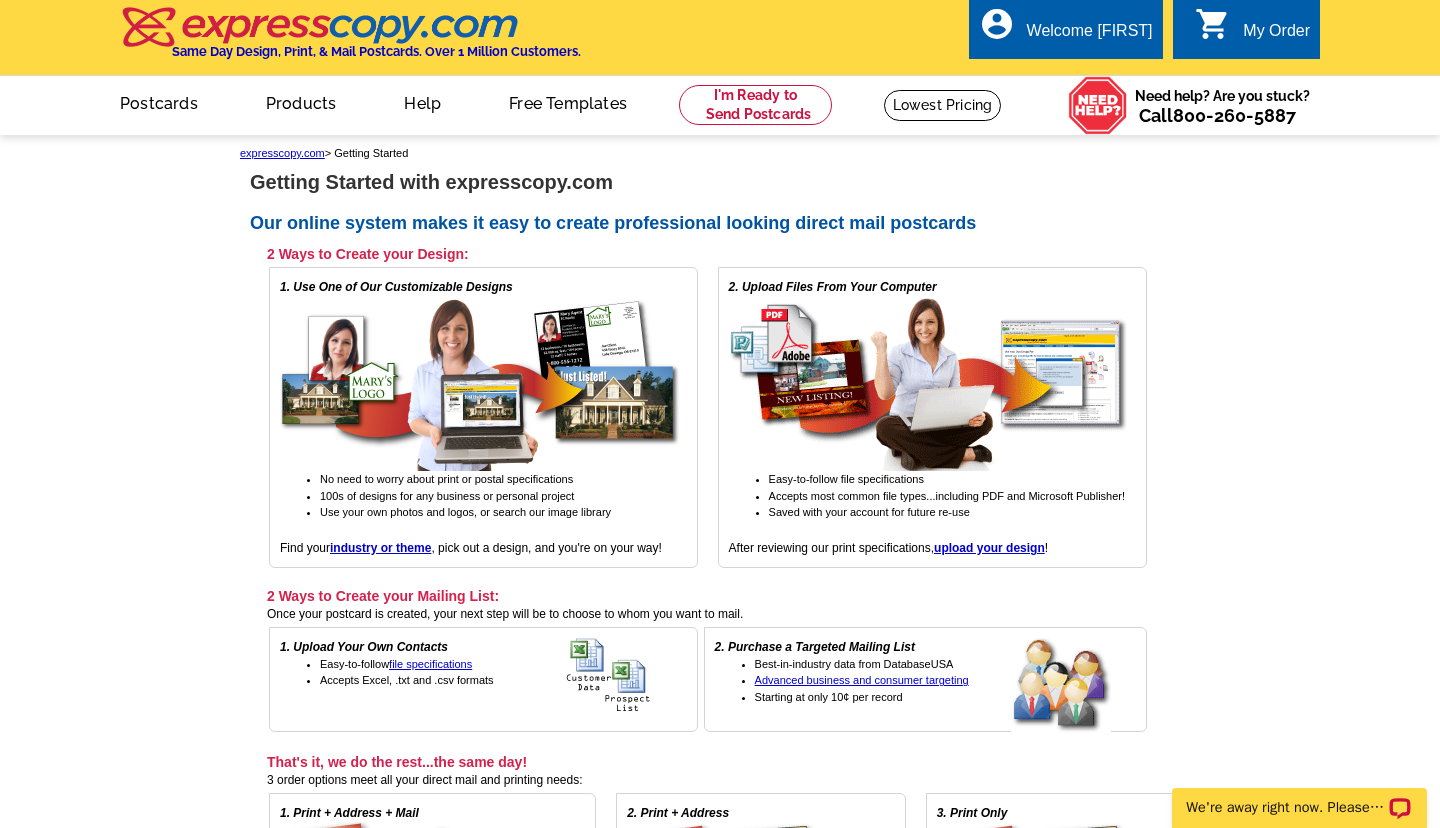 scroll, scrollTop: 0, scrollLeft: 0, axis: both 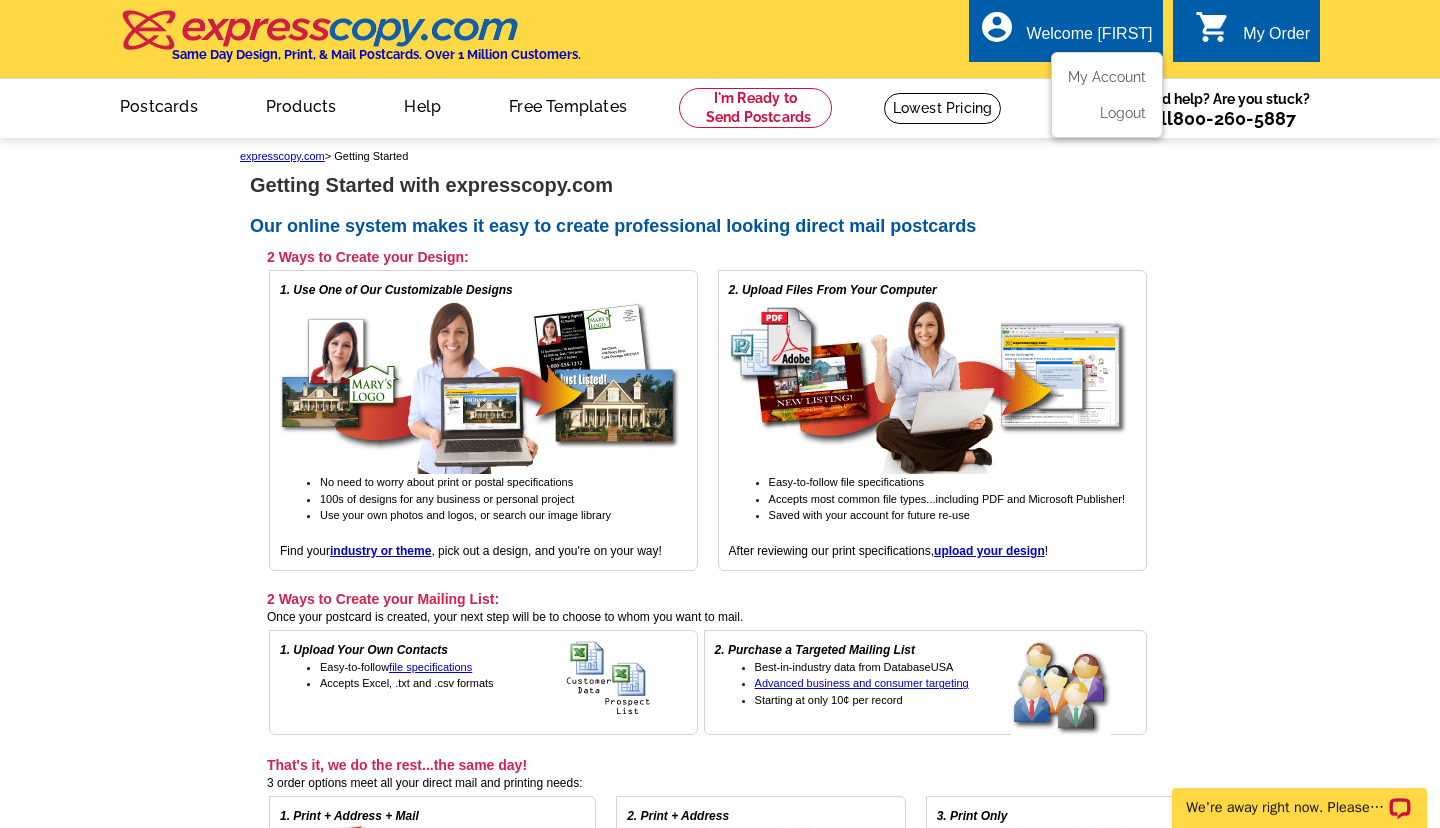 click on "My Account Logout" at bounding box center [1107, 95] 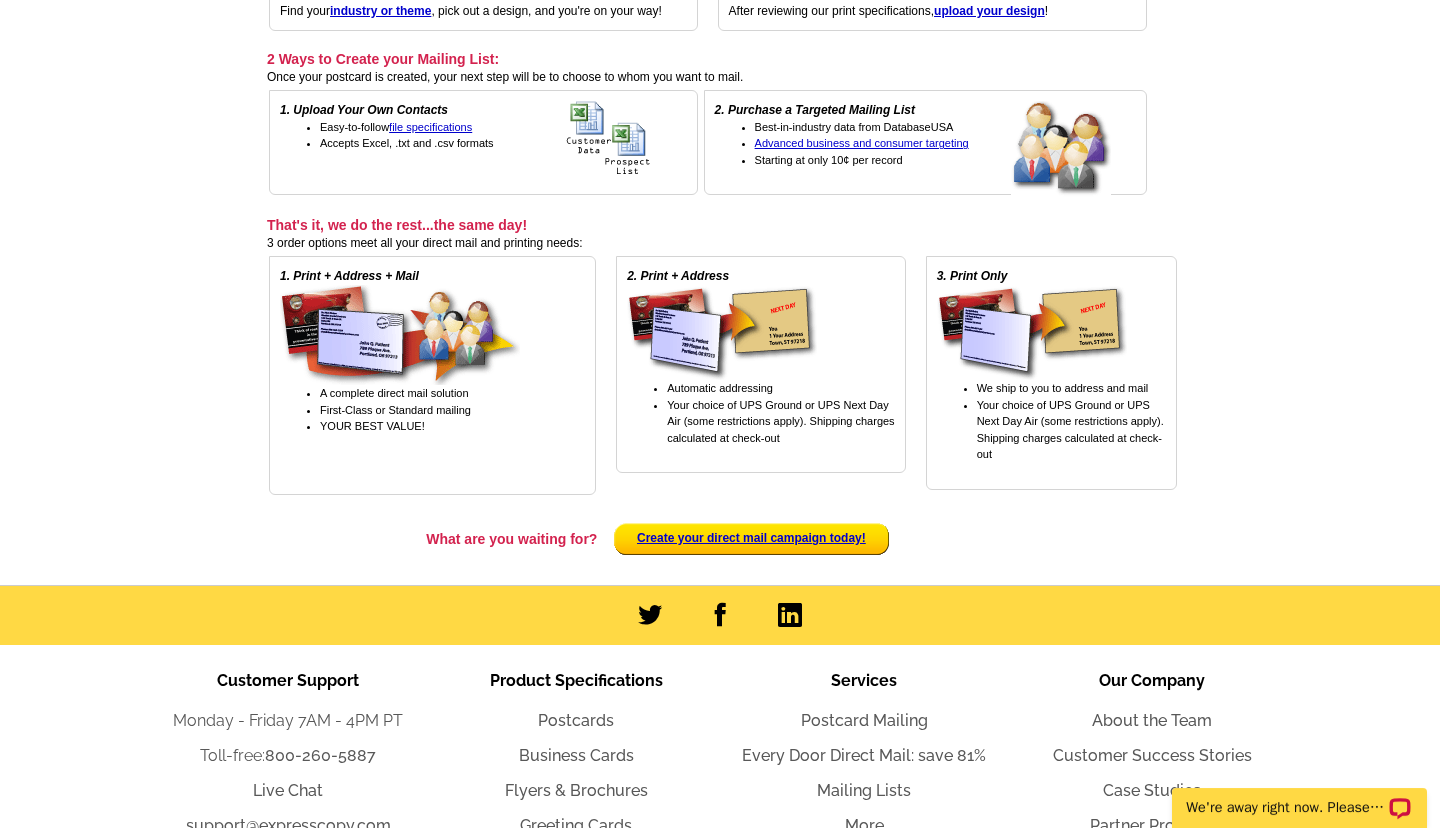 scroll, scrollTop: 0, scrollLeft: 0, axis: both 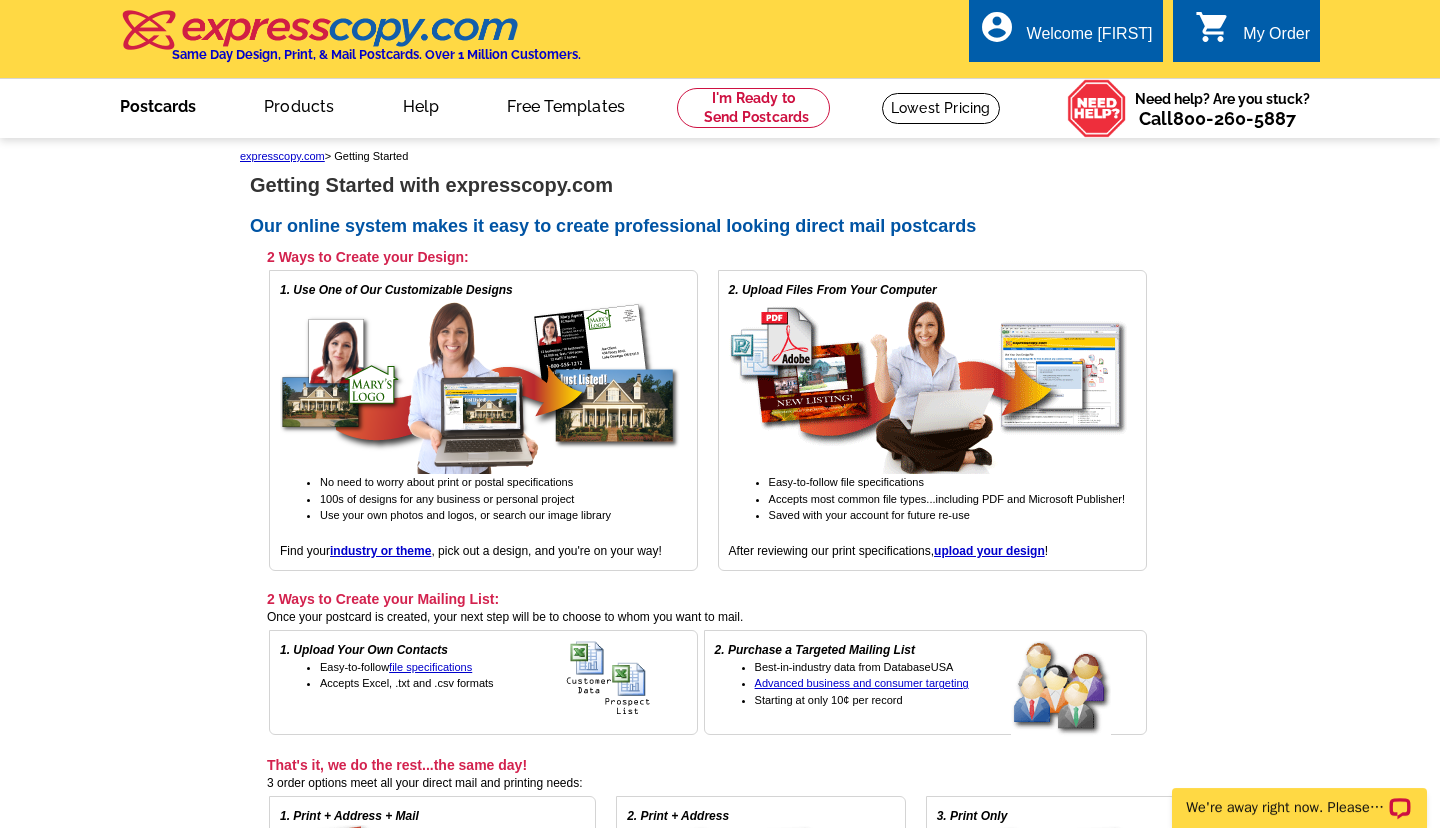 click on "Postcards" at bounding box center [158, 104] 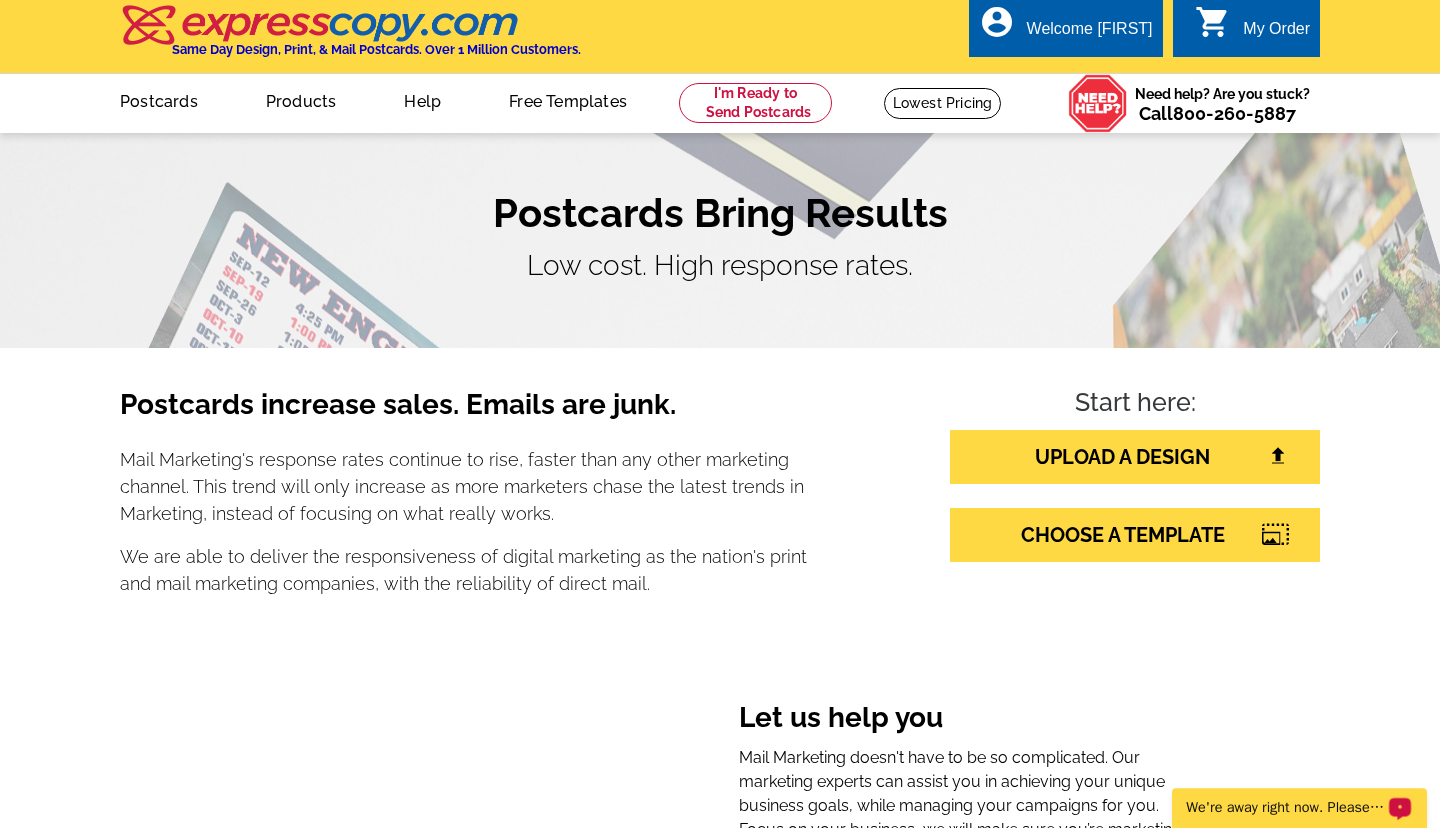 scroll, scrollTop: 0, scrollLeft: 0, axis: both 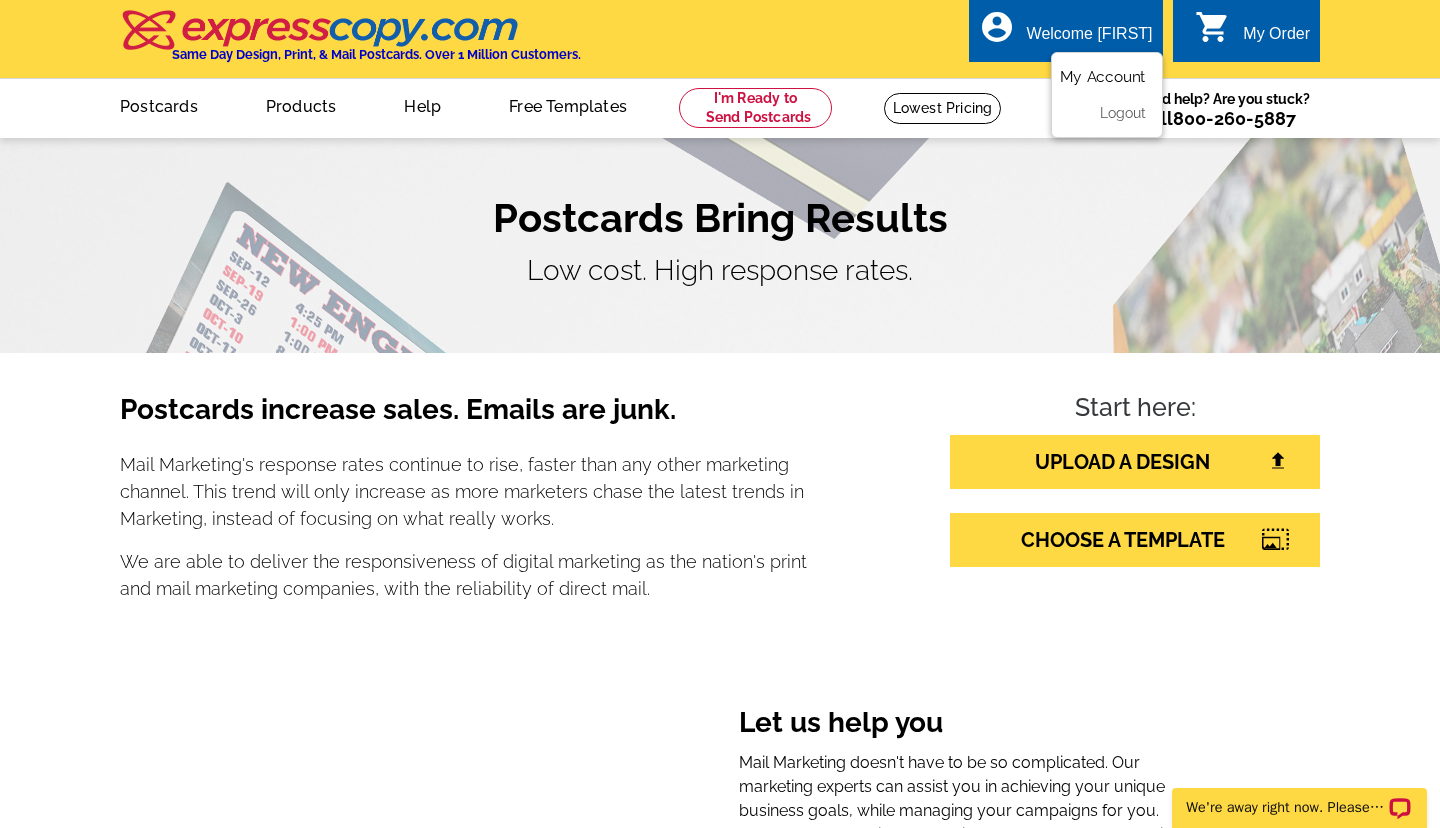 click on "My Account" at bounding box center [1103, 77] 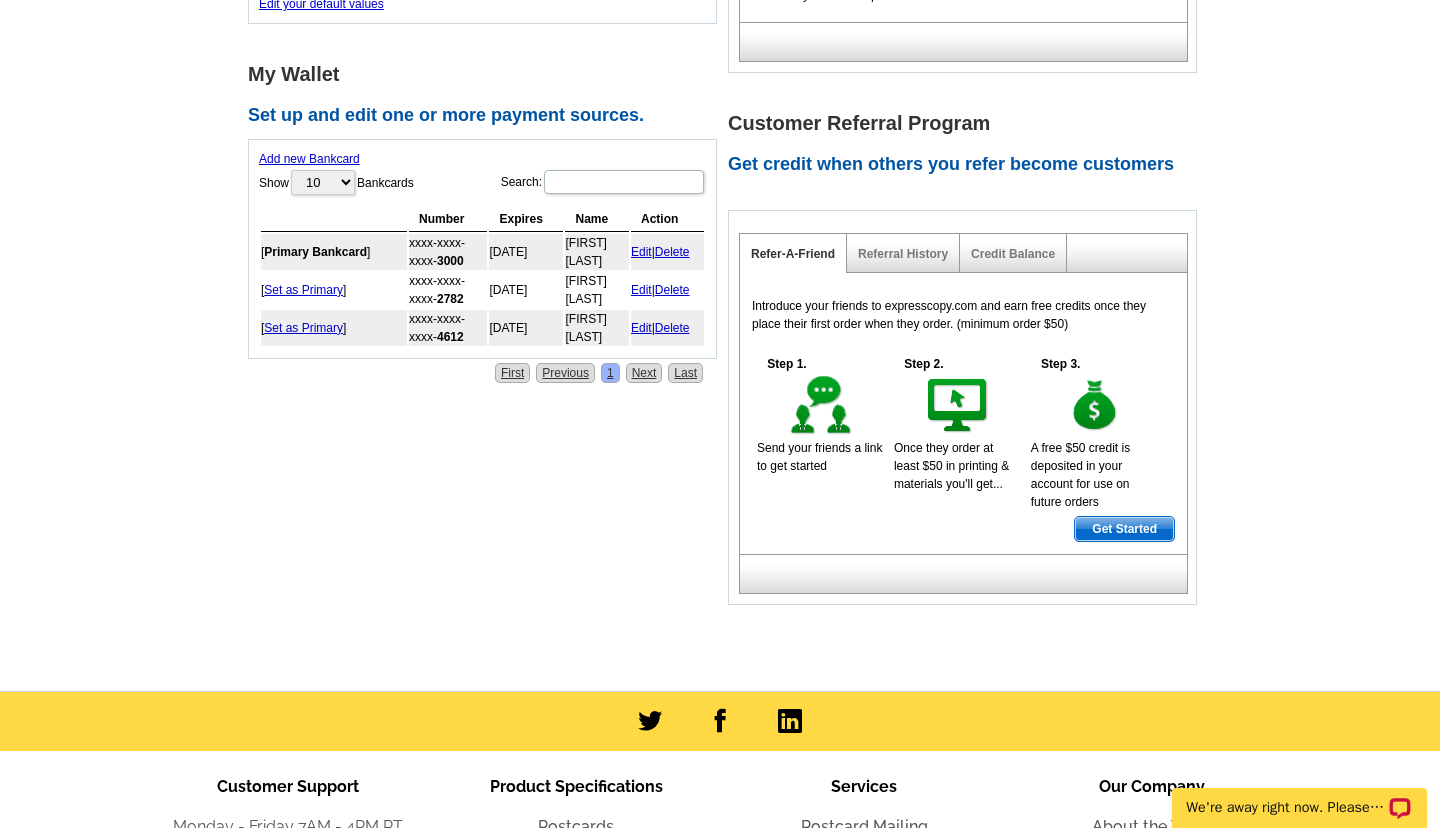 scroll, scrollTop: 524, scrollLeft: 0, axis: vertical 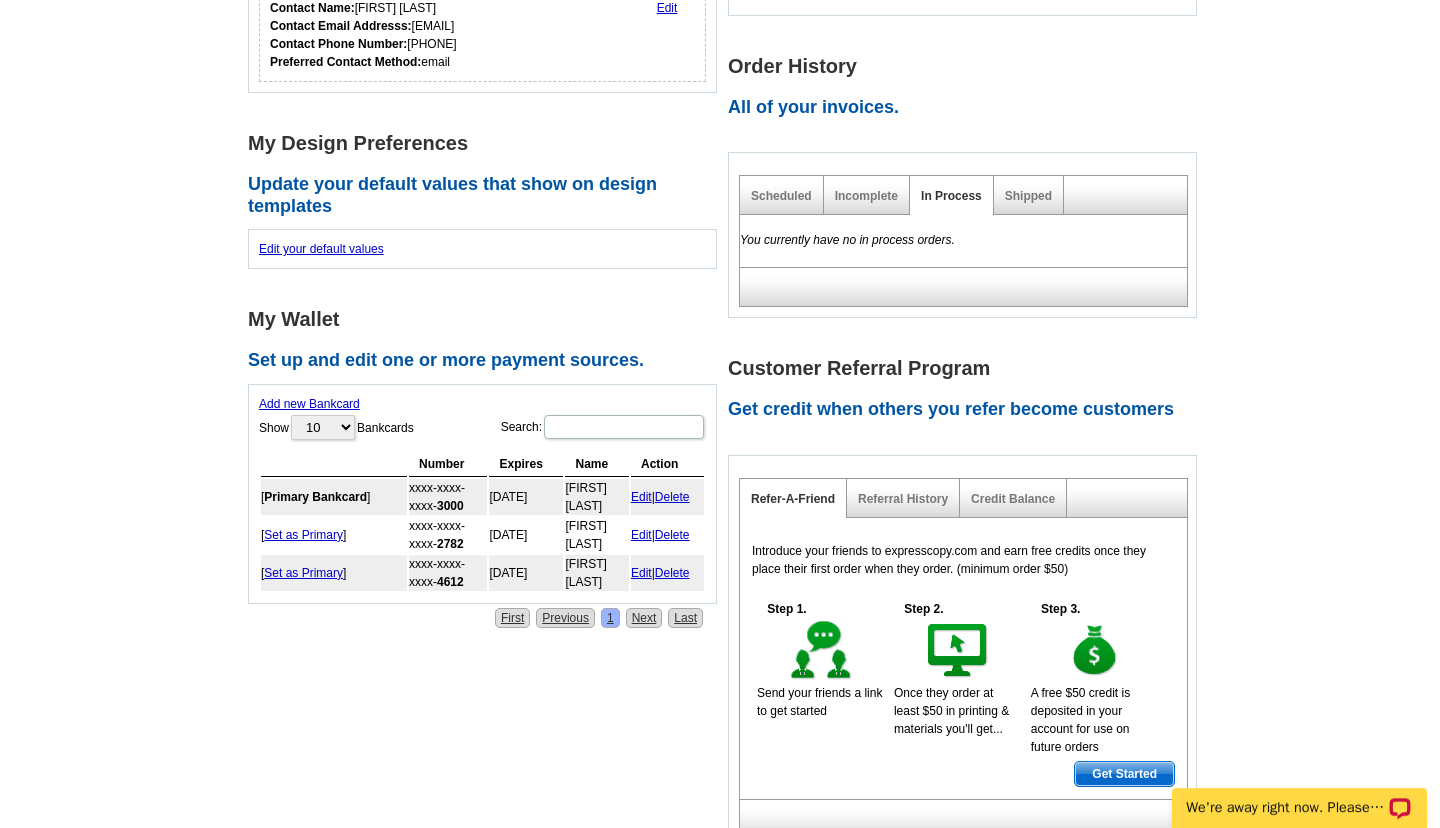click on "Delete" at bounding box center (672, 497) 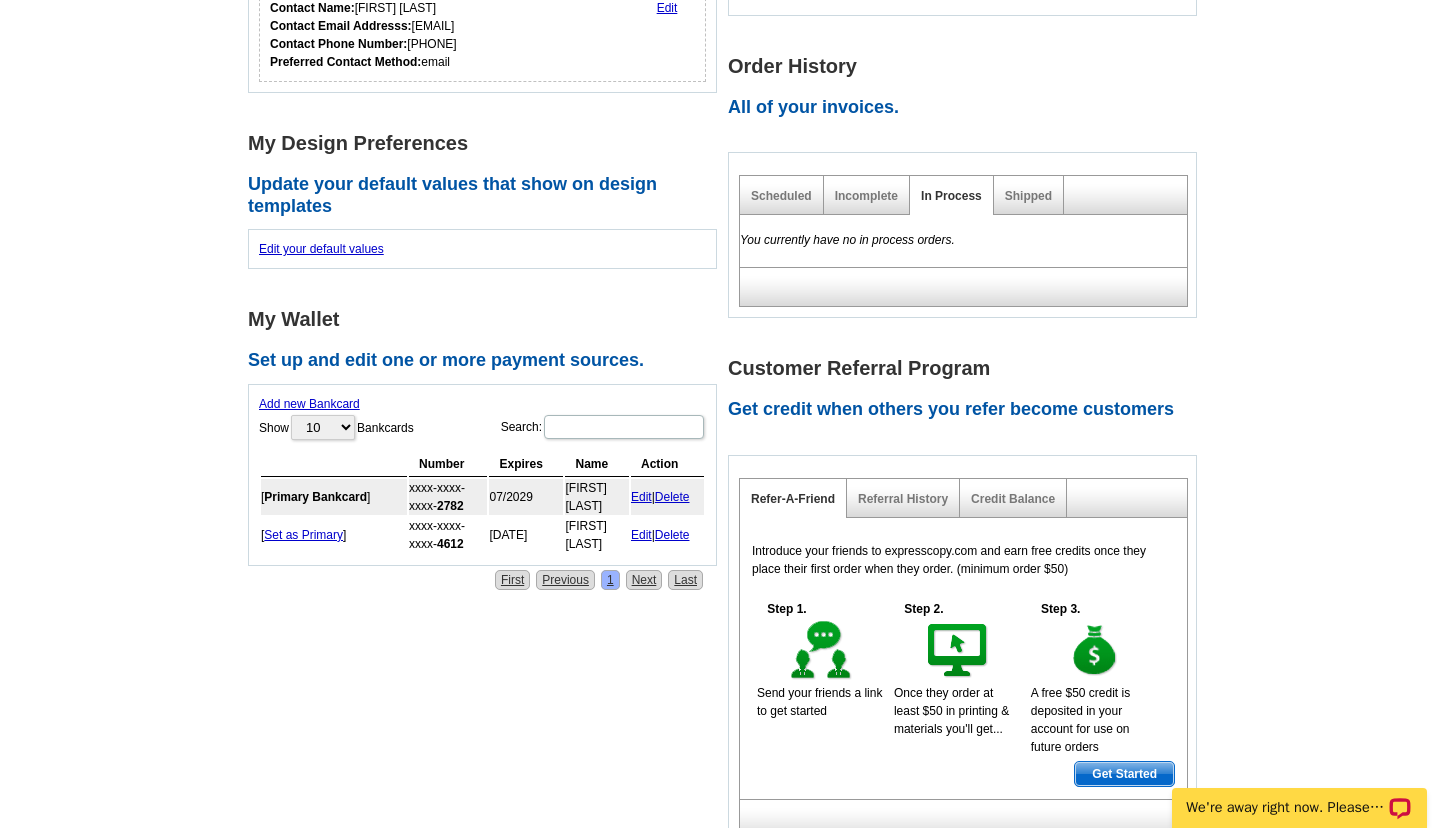 scroll, scrollTop: 0, scrollLeft: 0, axis: both 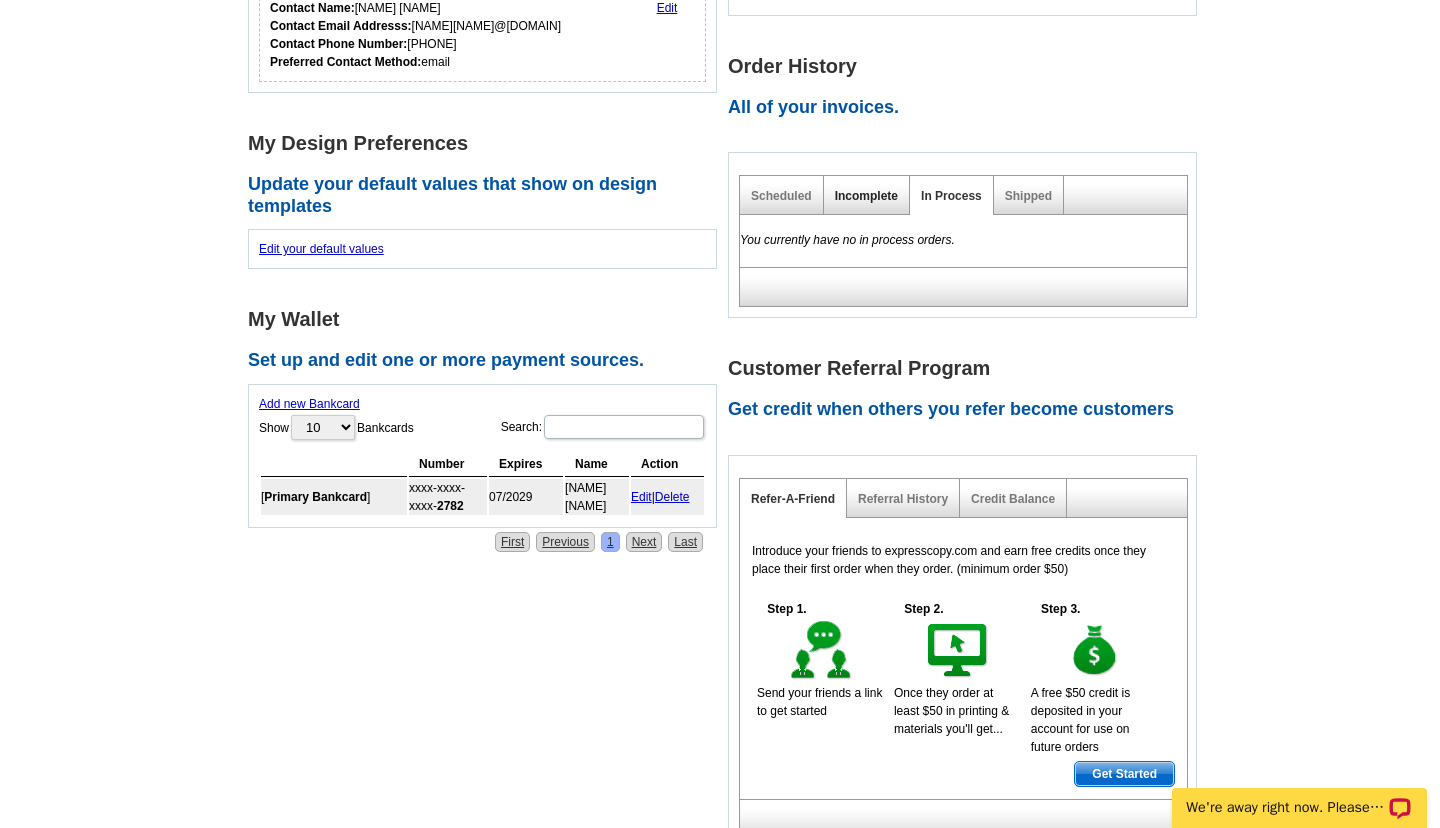 click on "Incomplete" at bounding box center [866, 196] 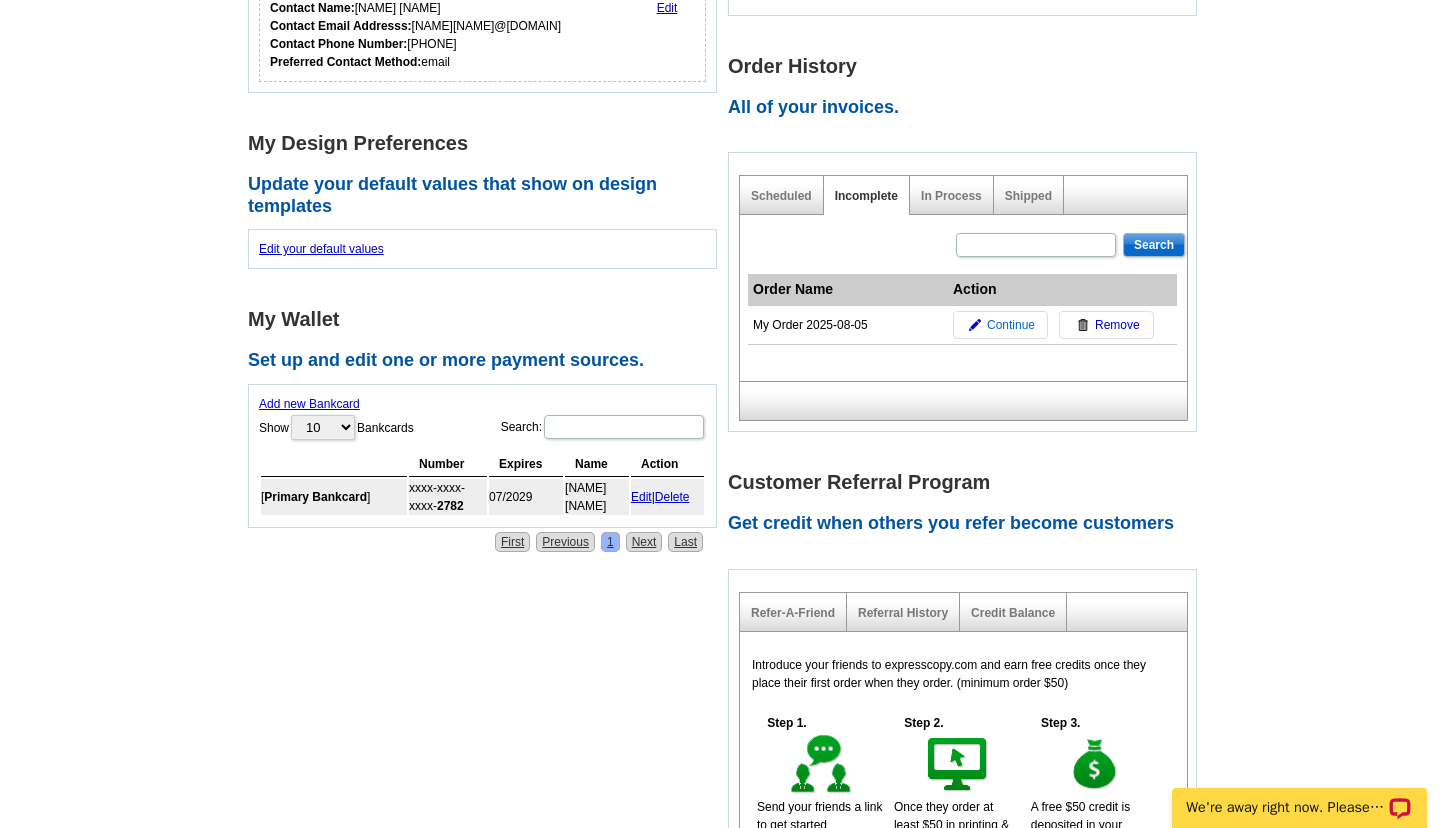 click on "Continue" at bounding box center (1011, 325) 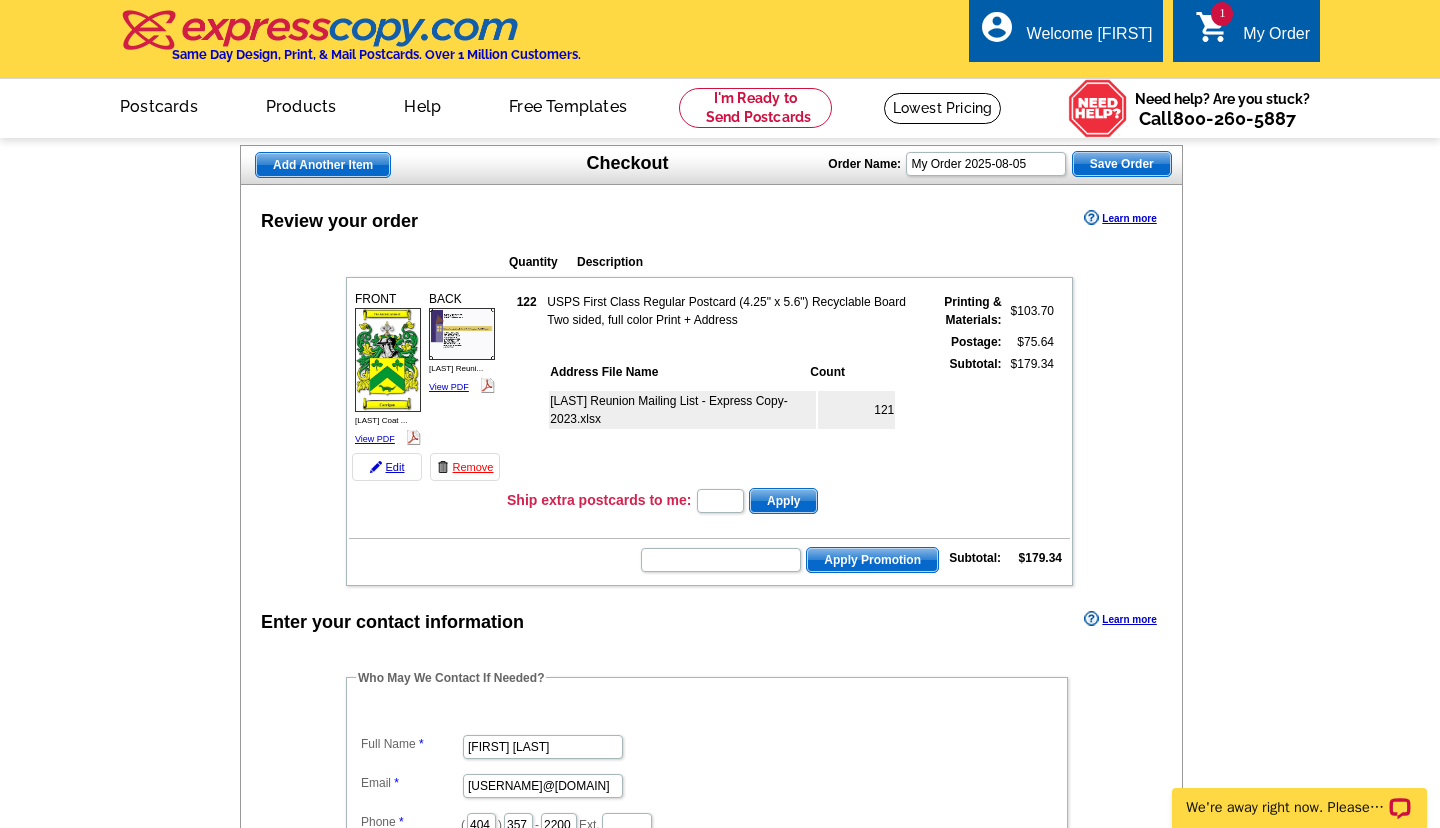 scroll, scrollTop: 0, scrollLeft: 0, axis: both 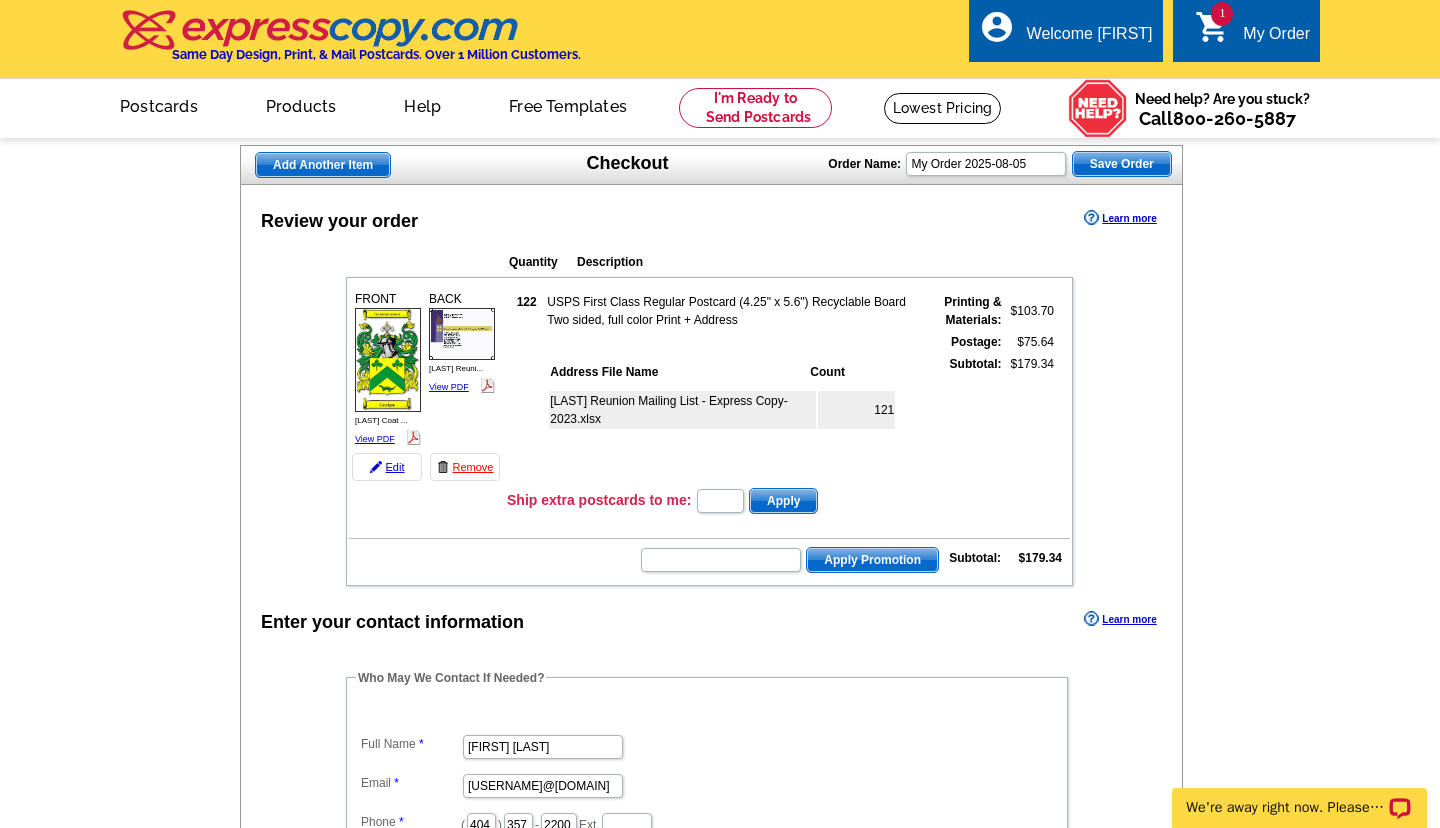 click on "Carrigan Reunion Mailing List - Express Copy- 2023.xlsx" at bounding box center (682, 410) 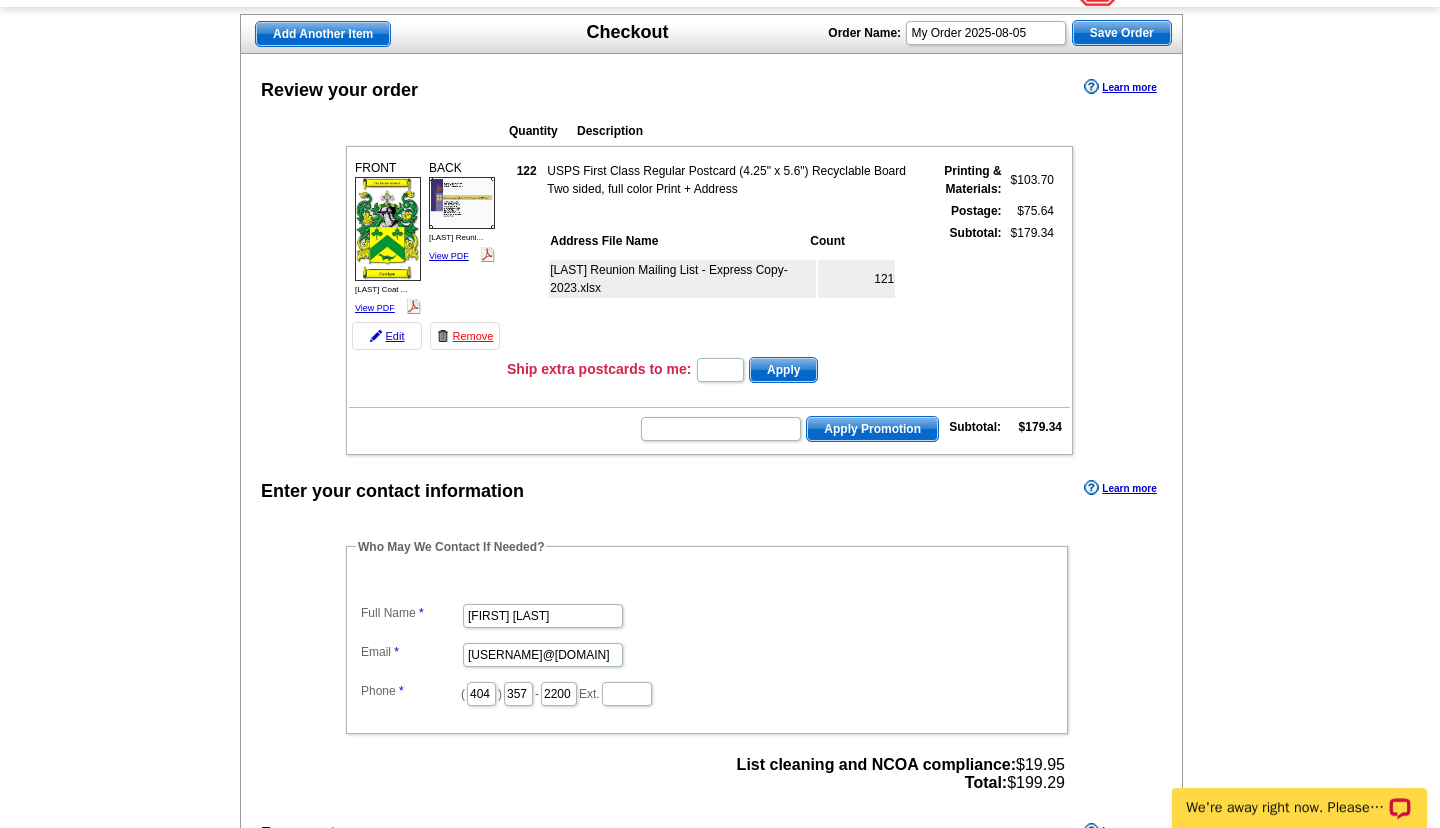 scroll, scrollTop: 0, scrollLeft: 0, axis: both 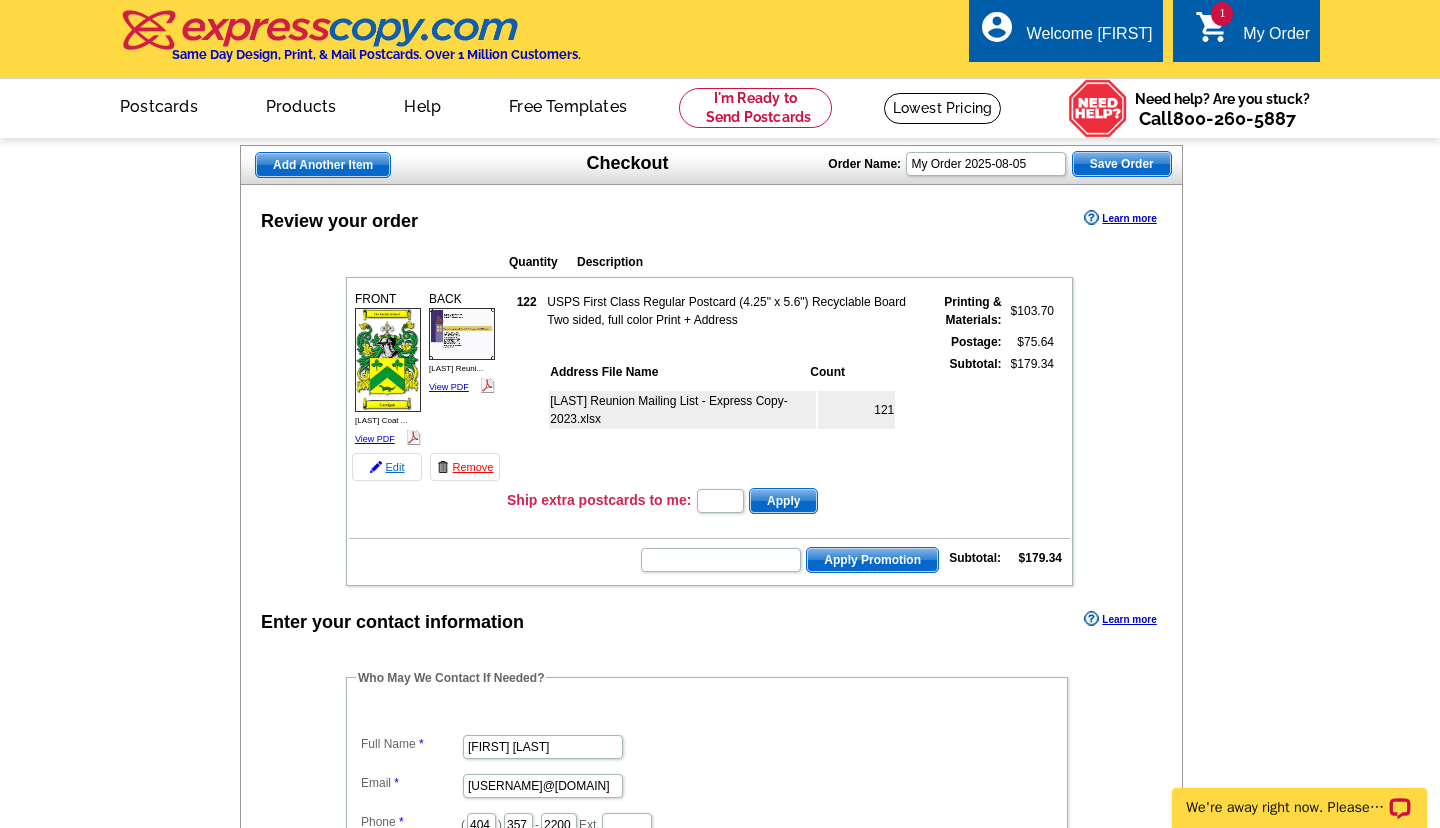 click on "Edit" at bounding box center (387, 467) 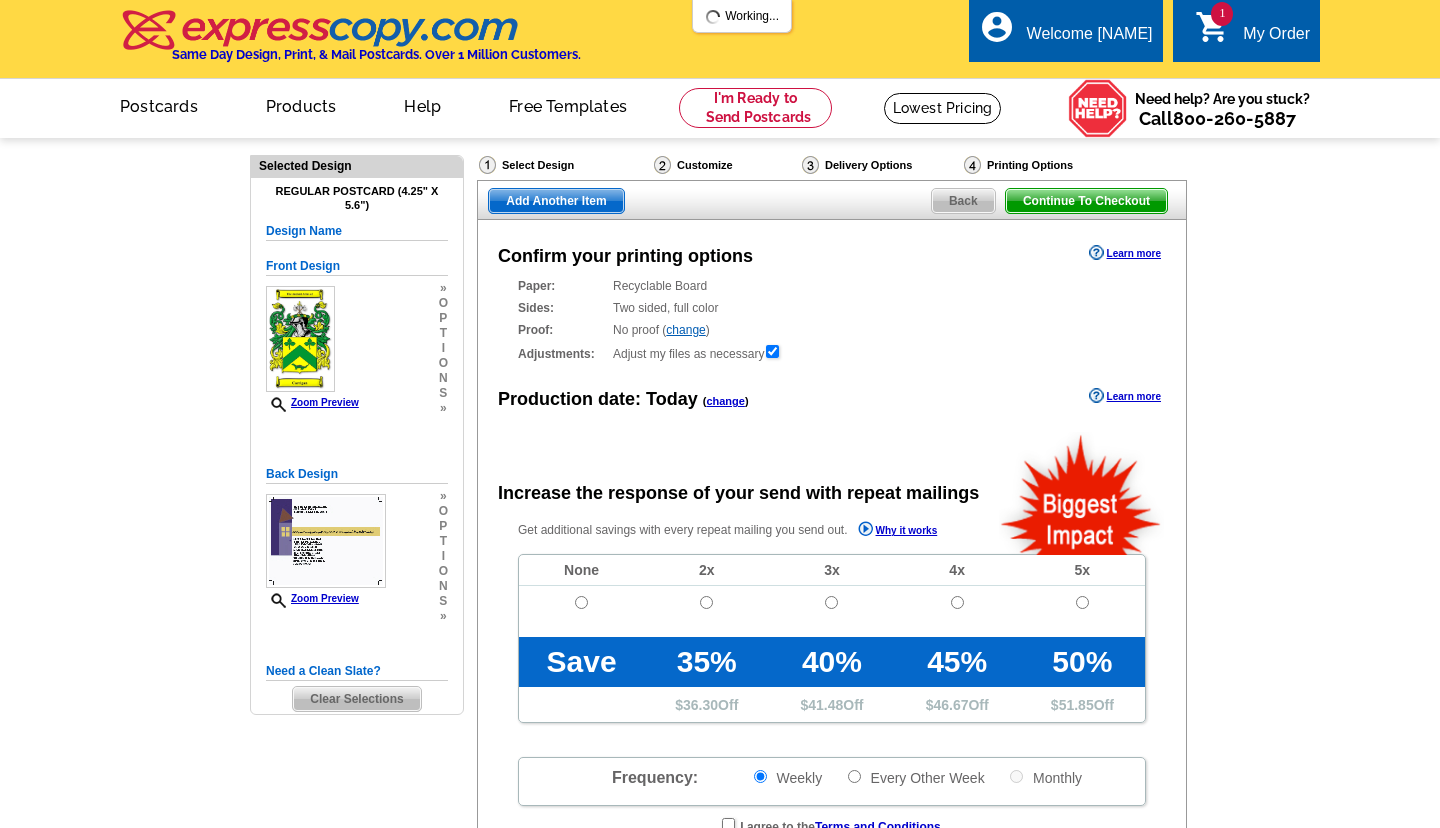 scroll, scrollTop: 0, scrollLeft: 0, axis: both 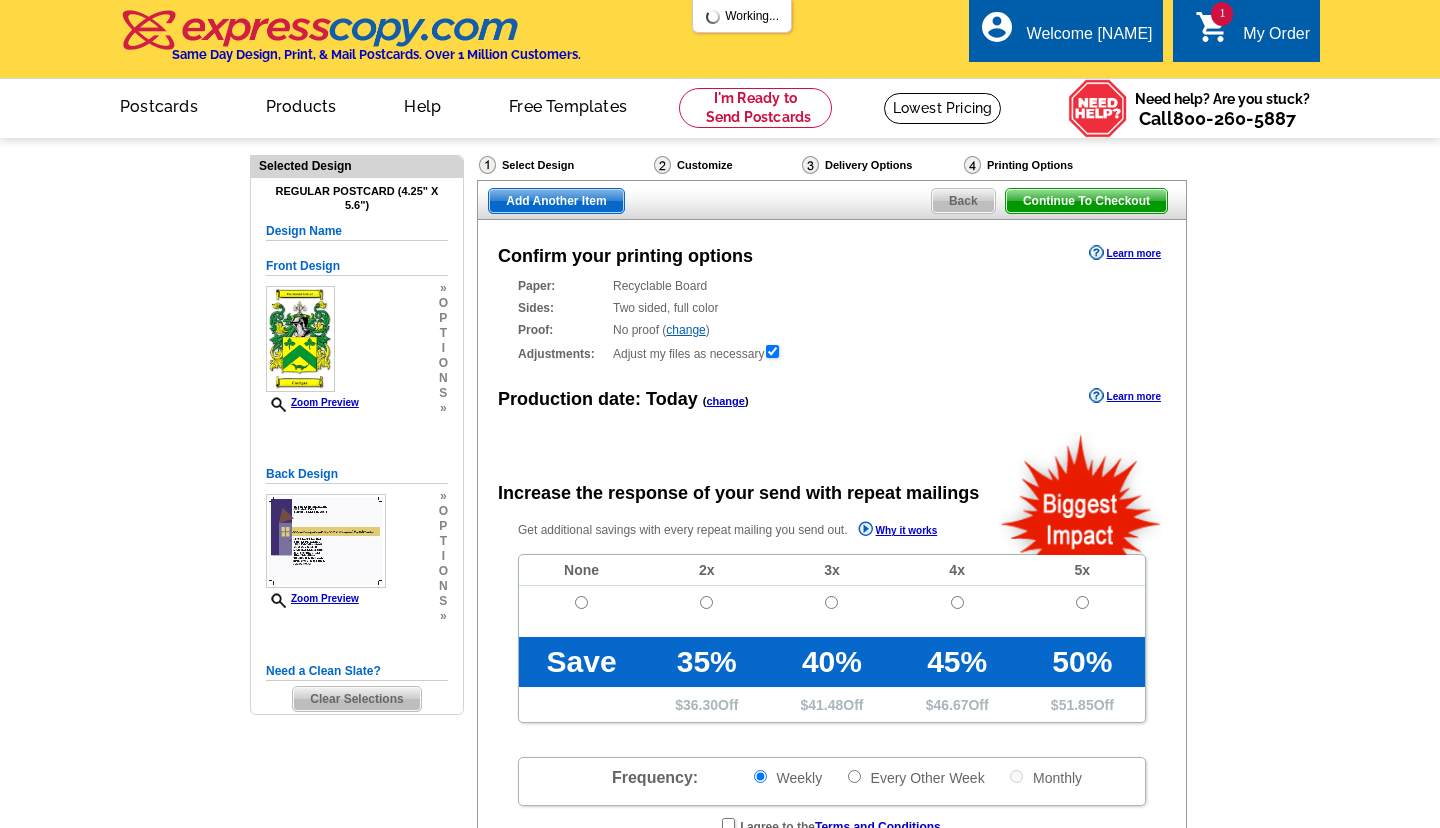 radio on "false" 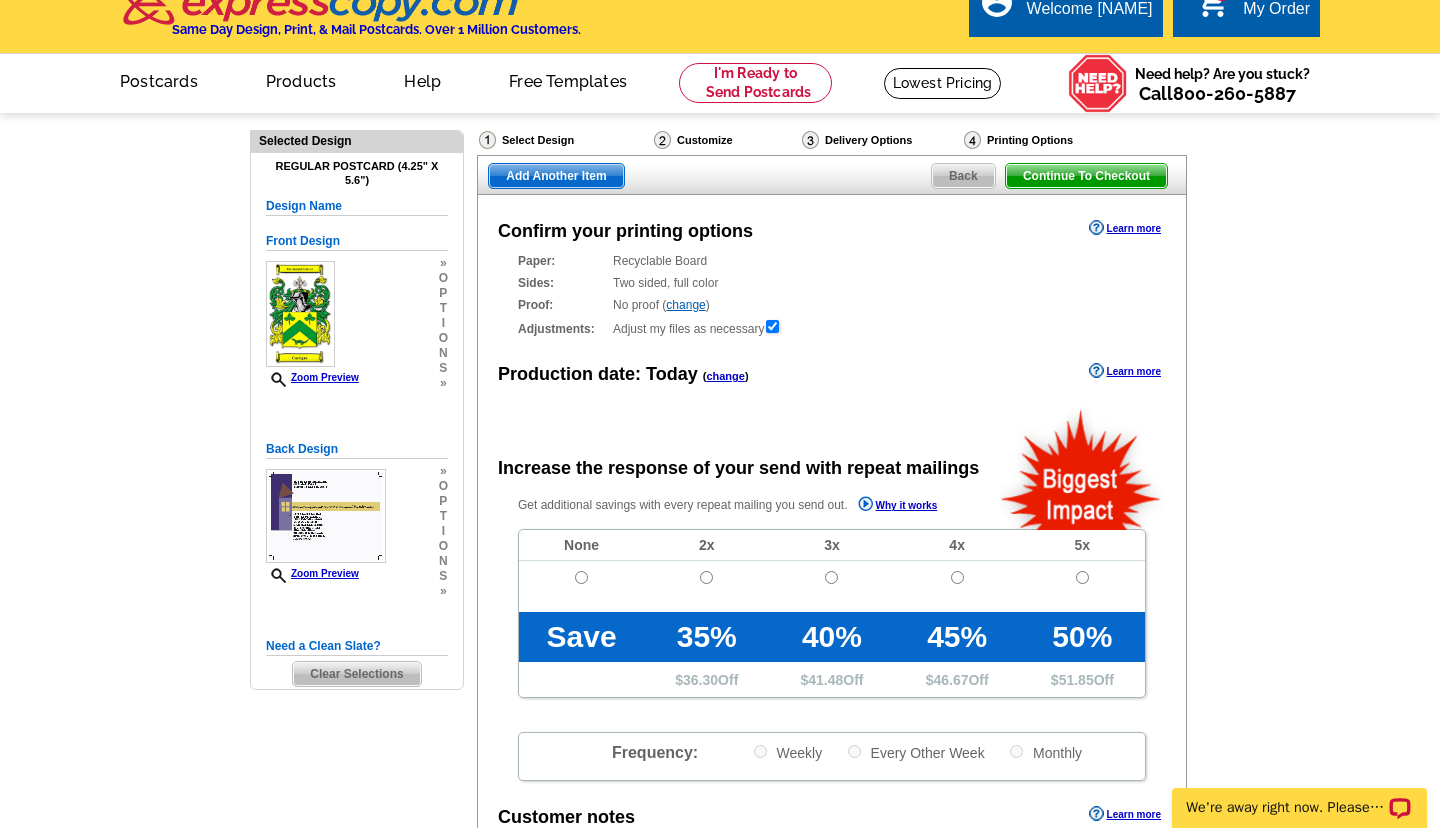 scroll, scrollTop: 0, scrollLeft: 0, axis: both 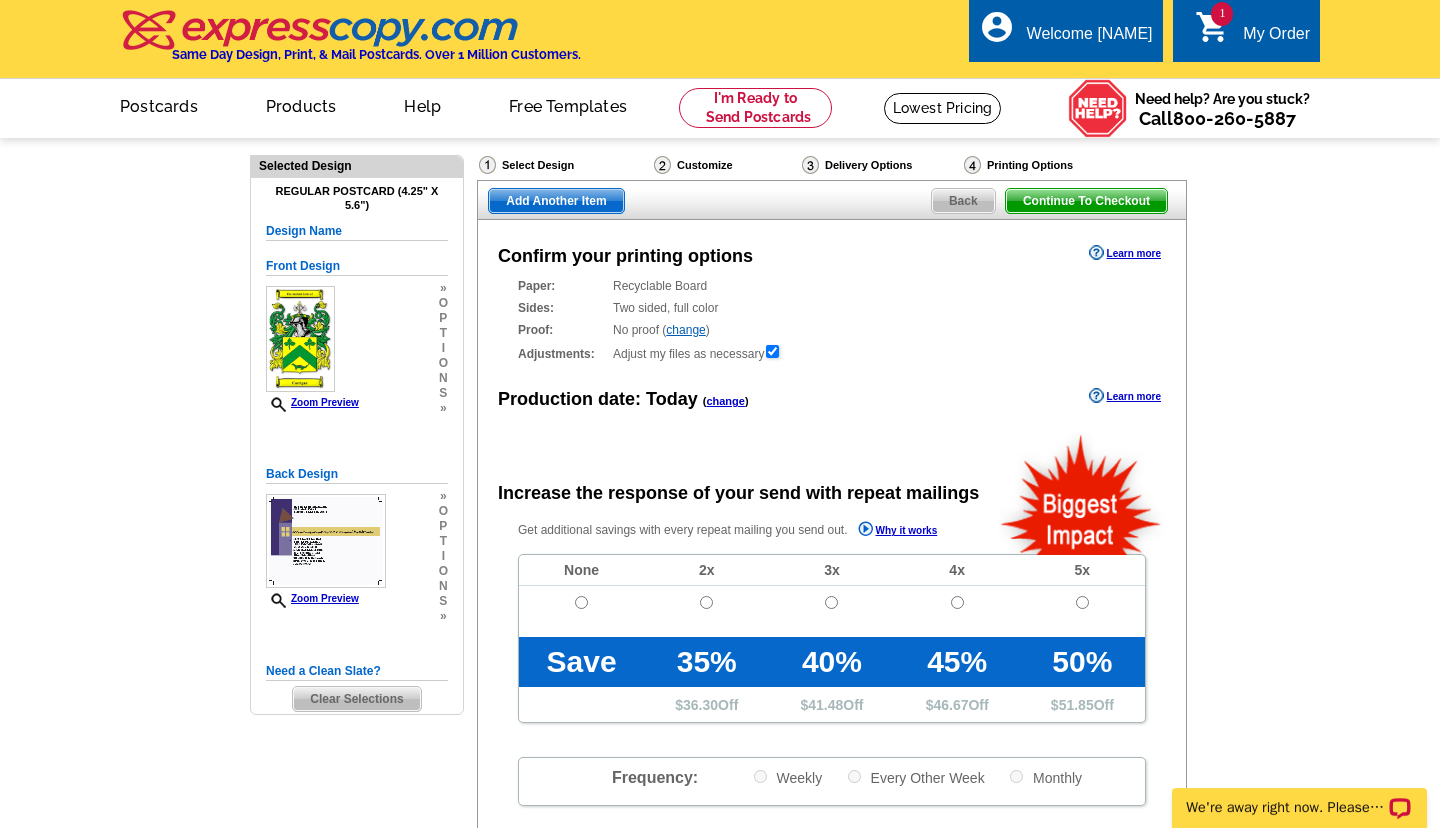 click on "Back" at bounding box center [963, 201] 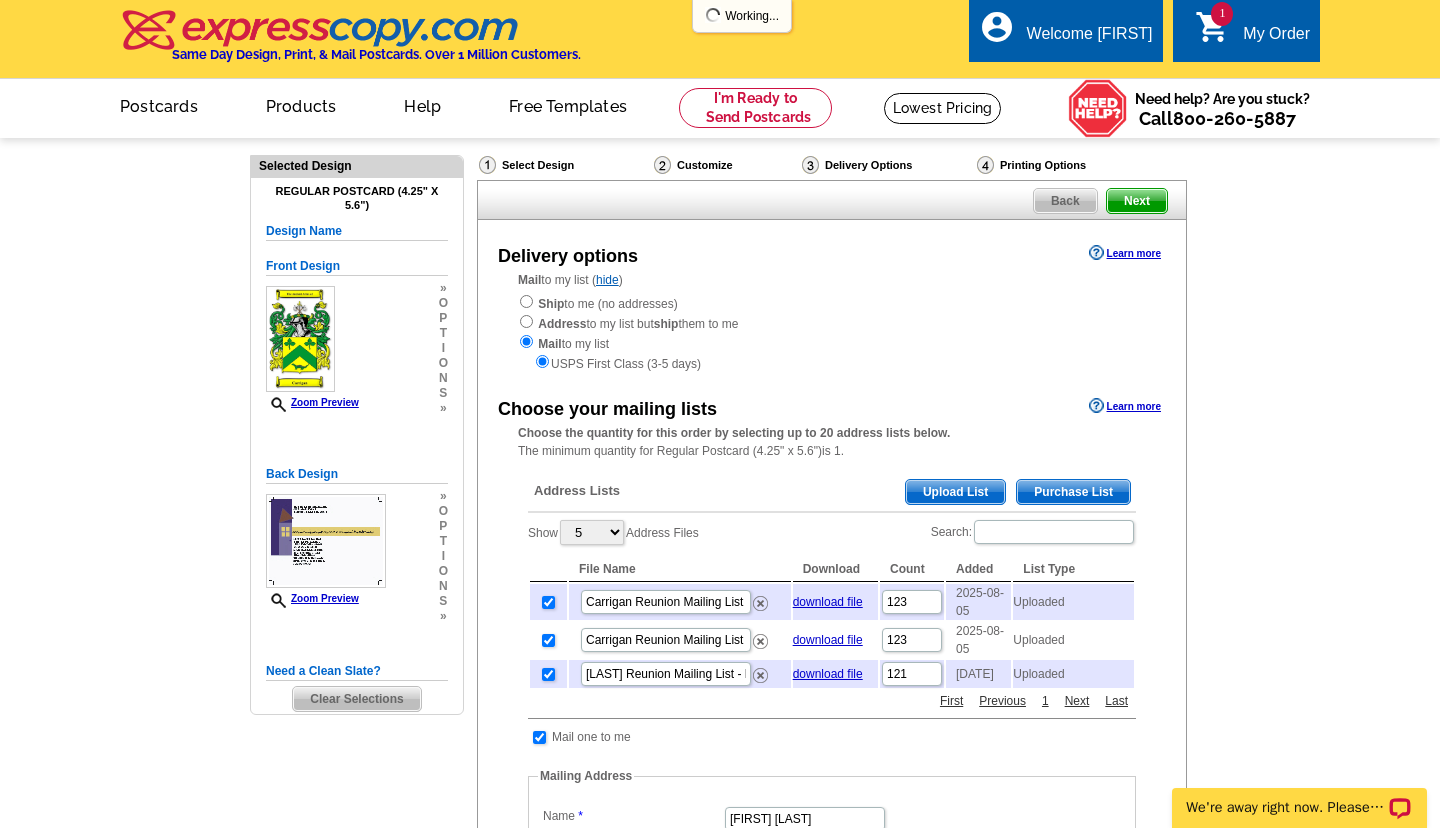 scroll, scrollTop: 0, scrollLeft: 0, axis: both 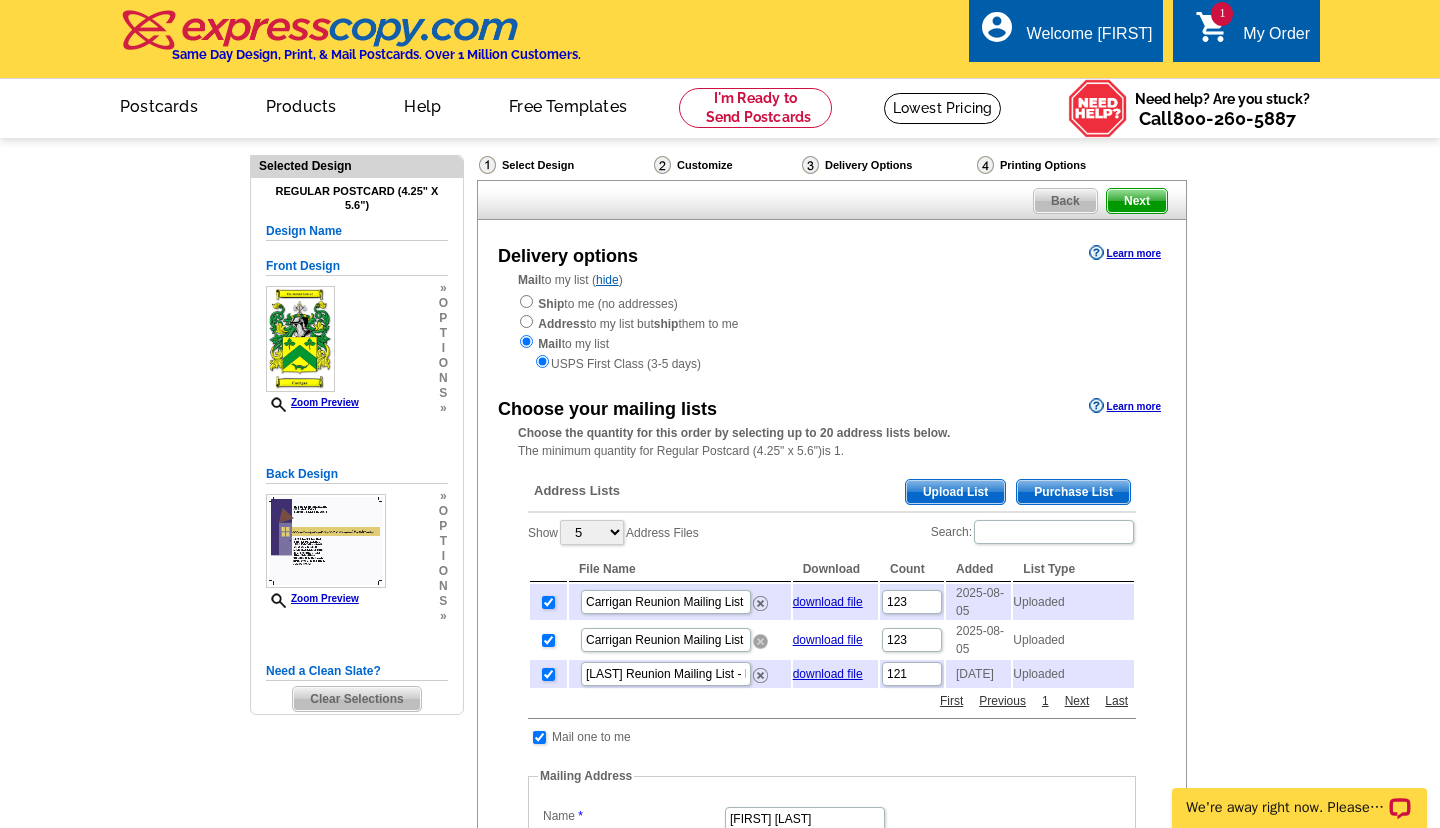 click at bounding box center (760, 641) 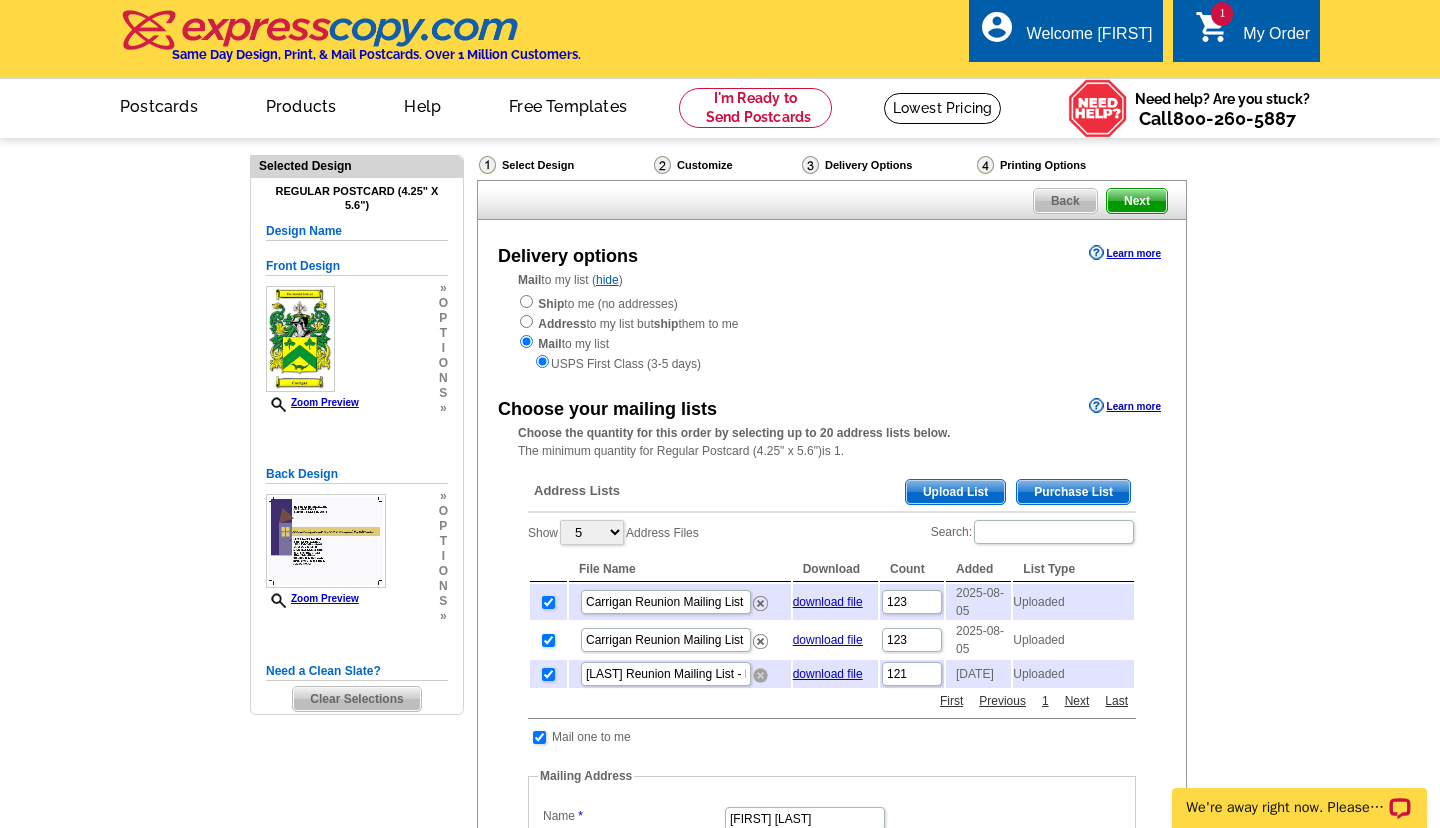 click at bounding box center [760, 675] 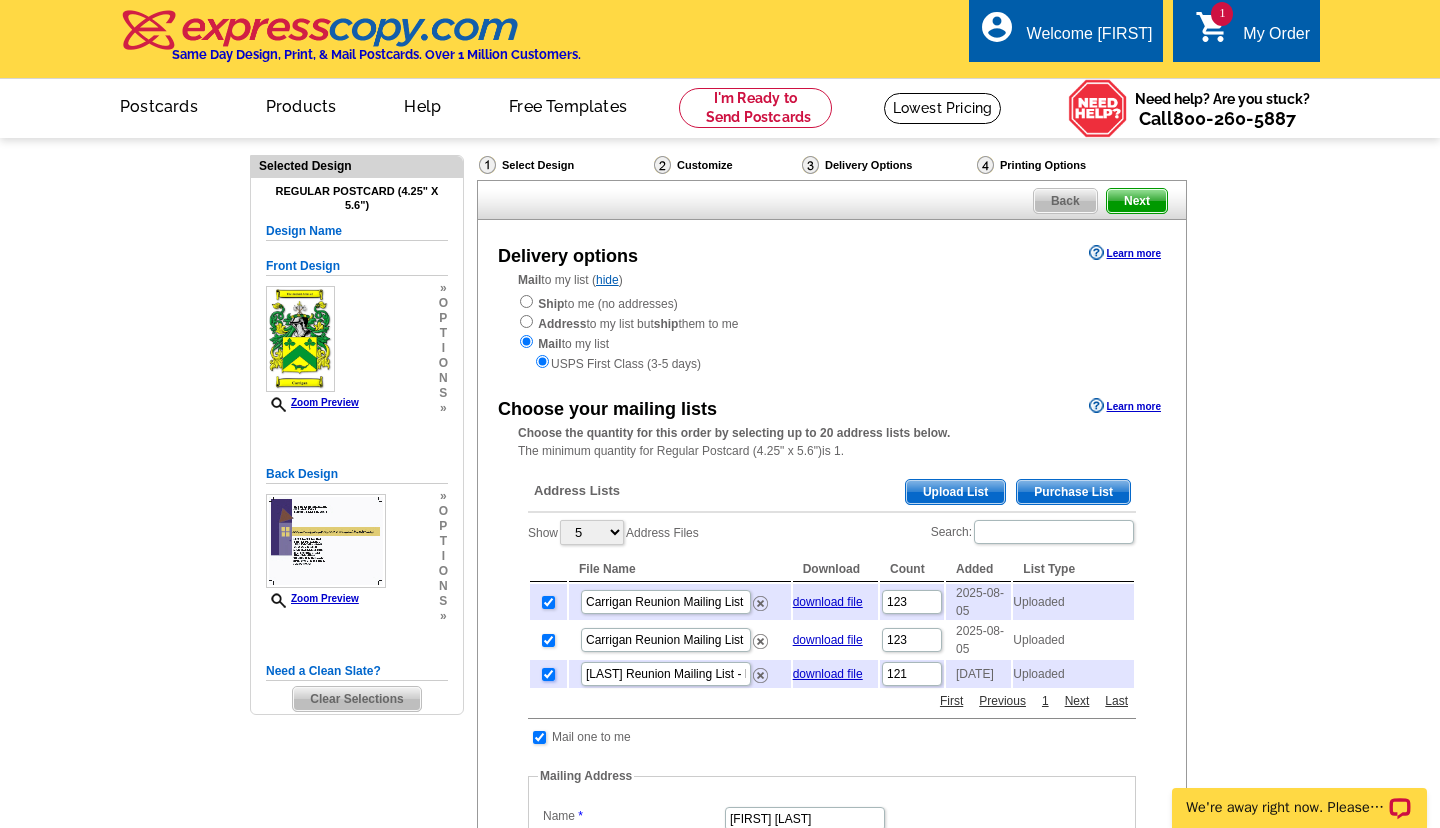 click at bounding box center (548, 674) 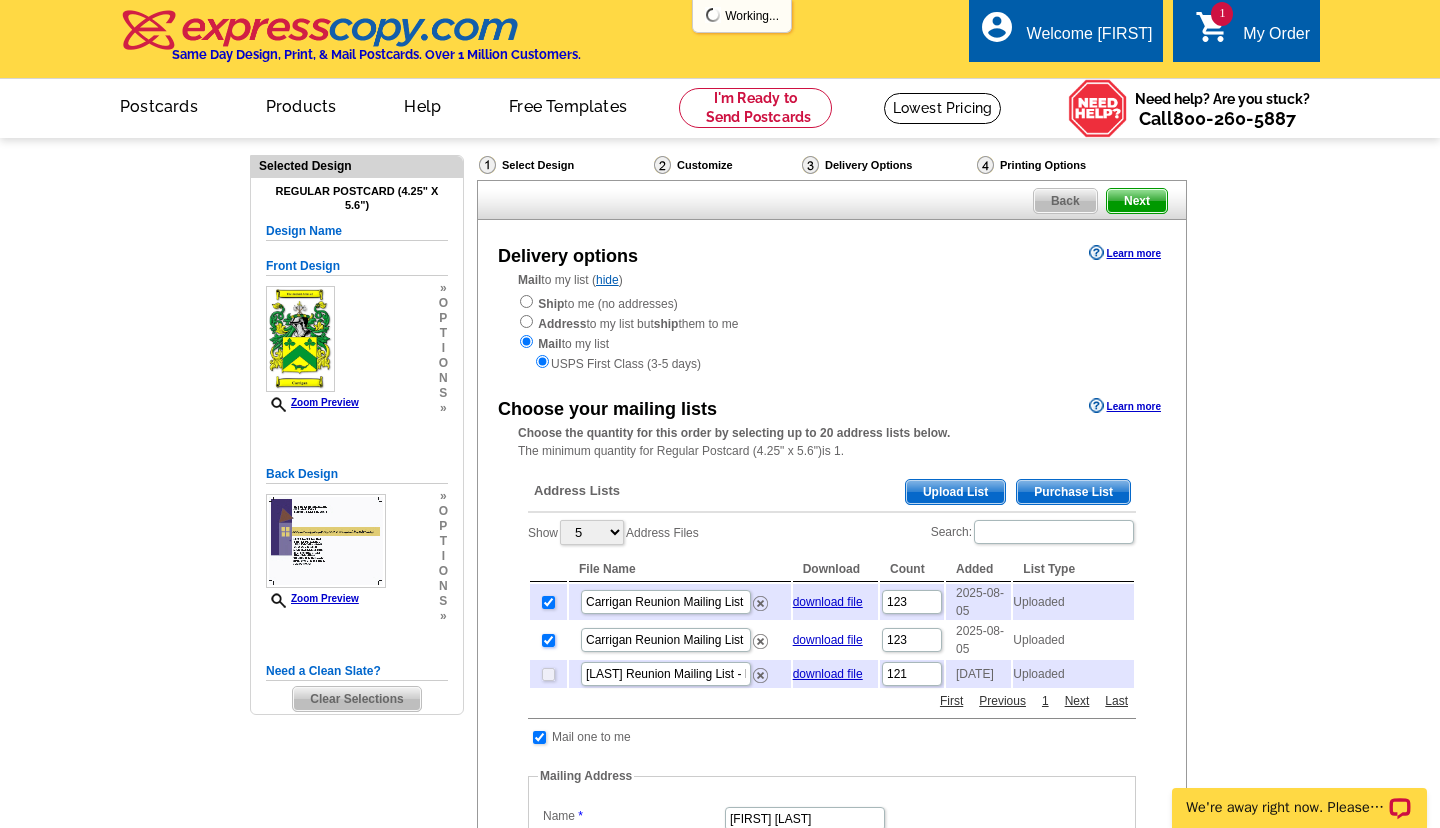 click at bounding box center (548, 640) 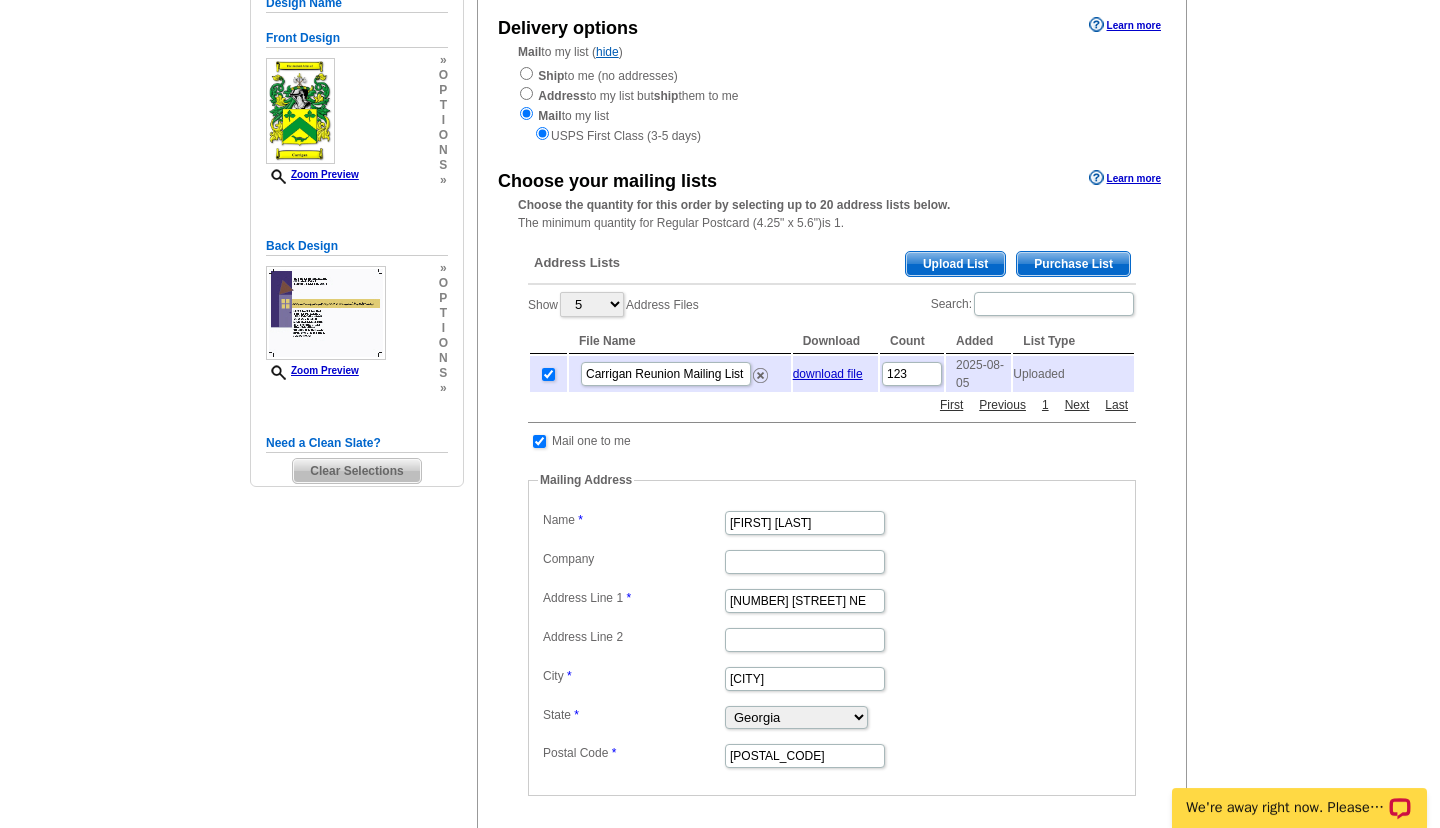scroll, scrollTop: 0, scrollLeft: 0, axis: both 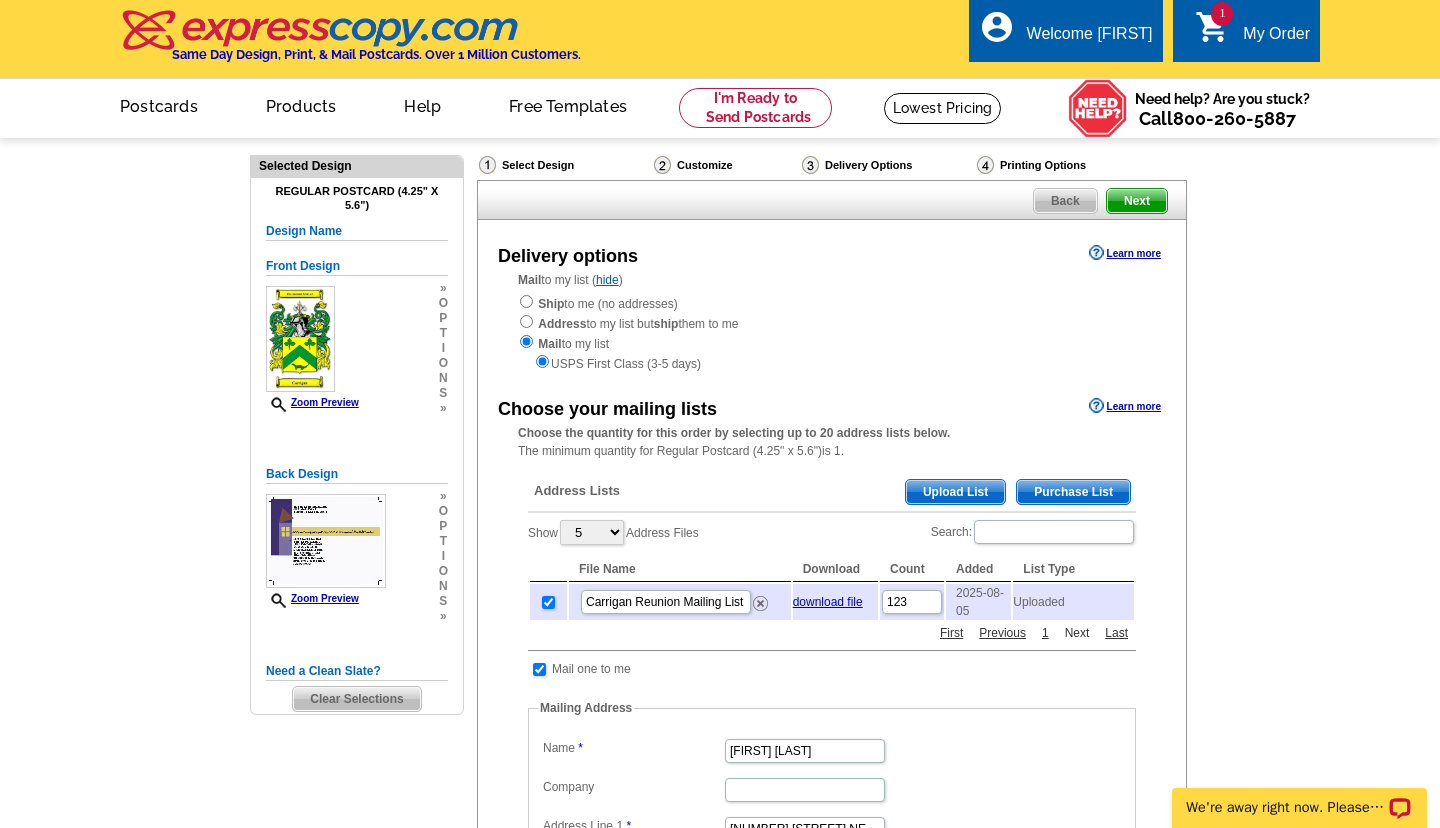 click on "Next" at bounding box center (1077, 633) 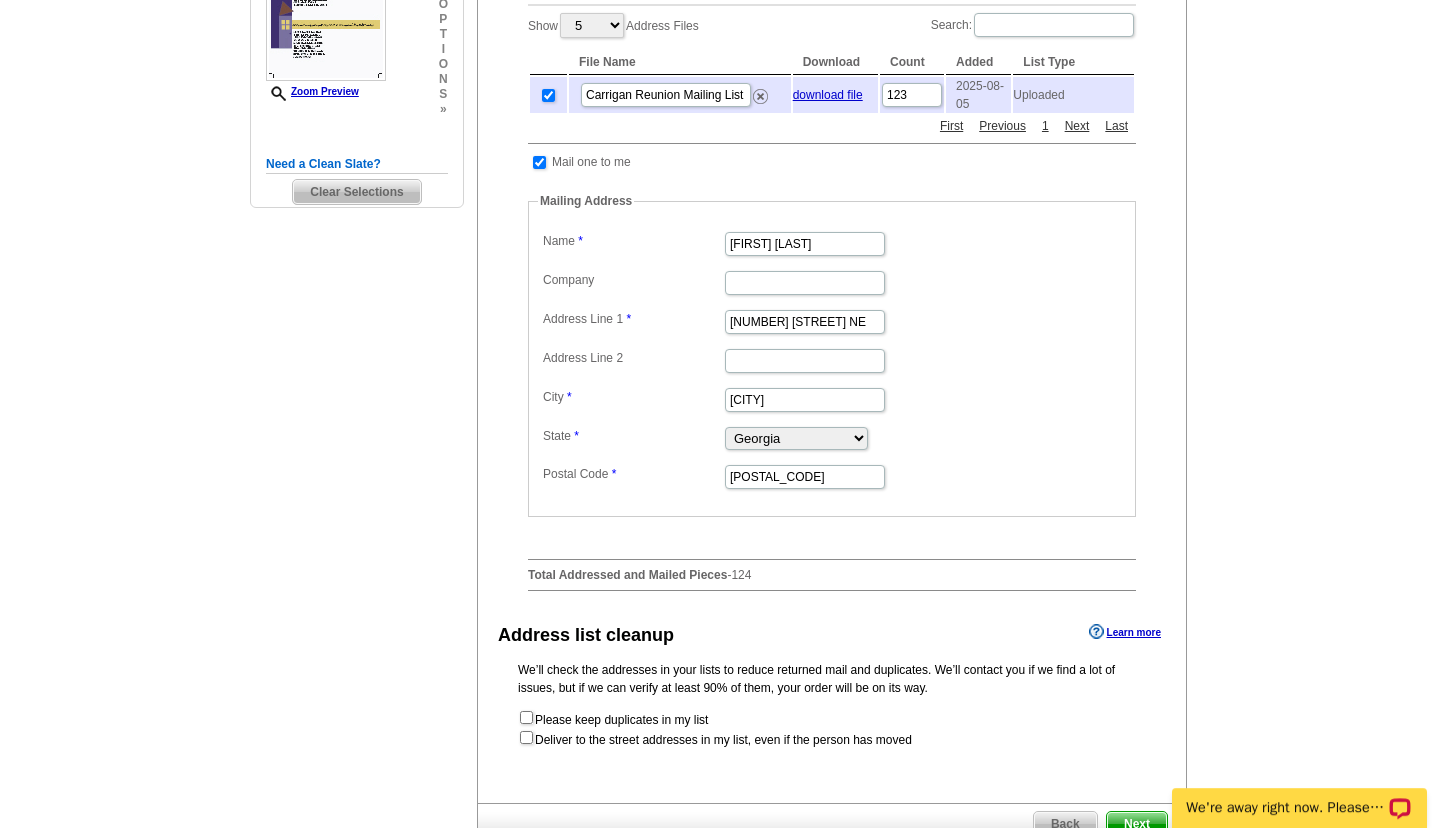 scroll, scrollTop: 756, scrollLeft: 0, axis: vertical 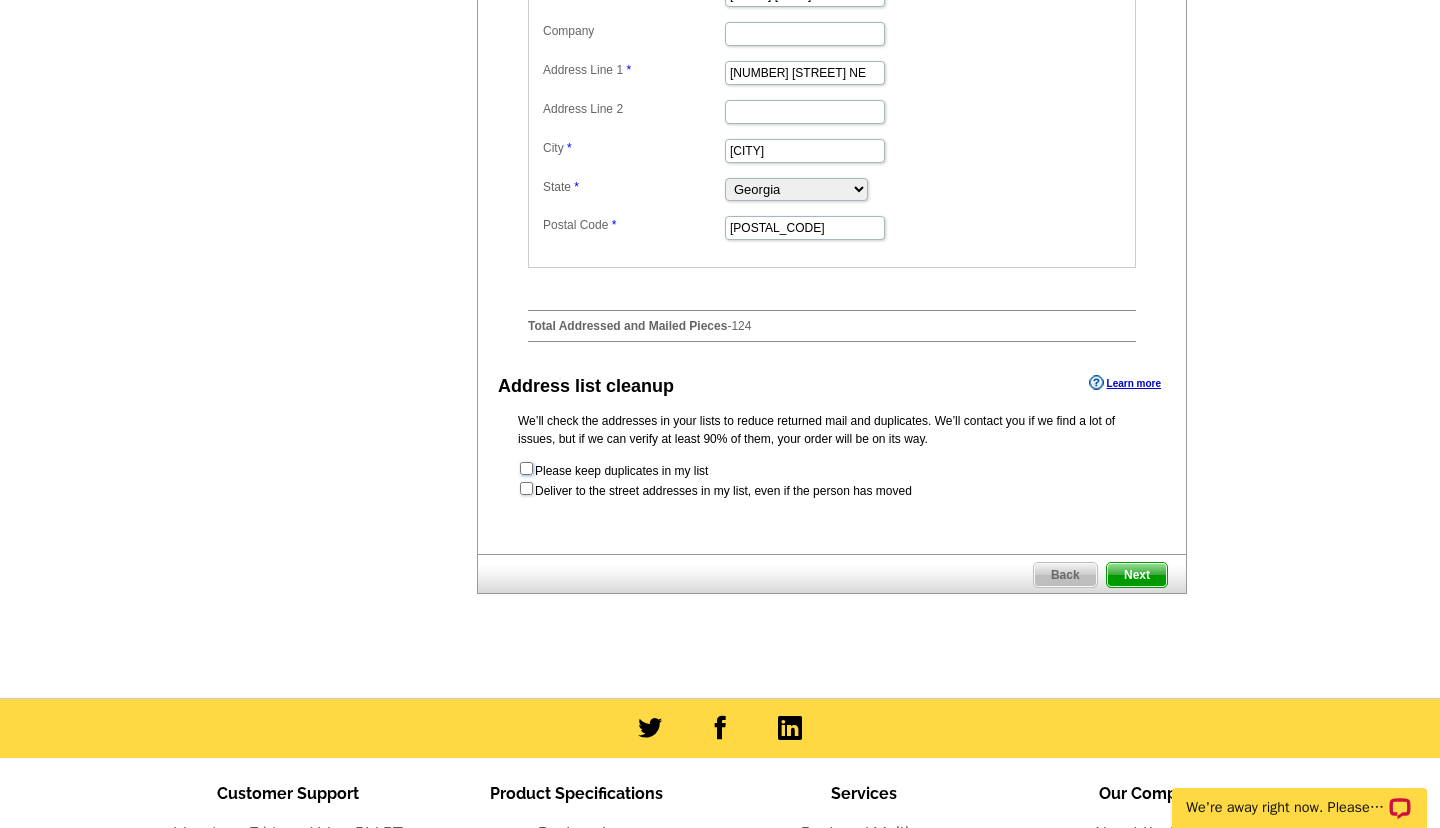 click at bounding box center [526, 468] 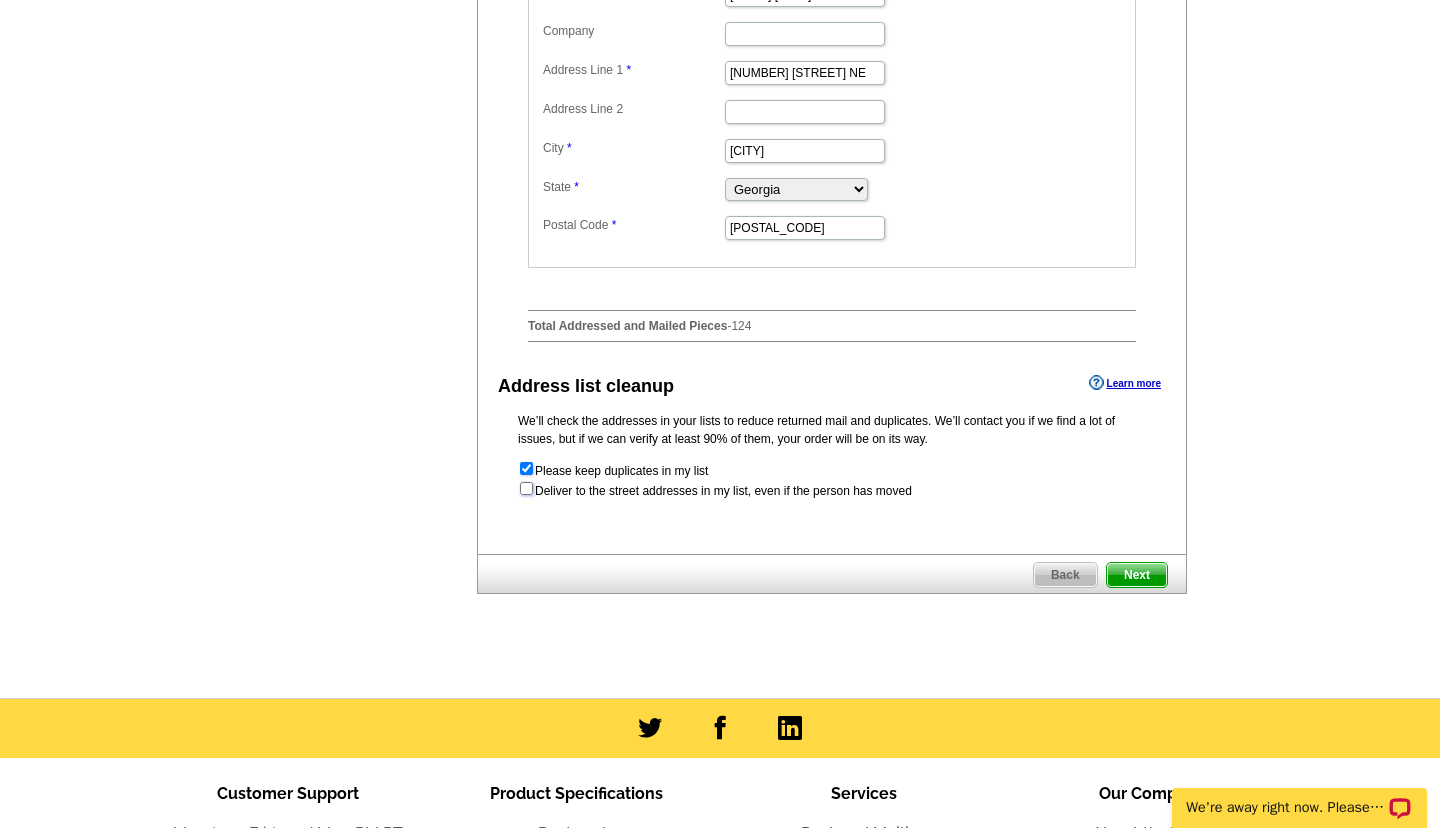 click at bounding box center (526, 488) 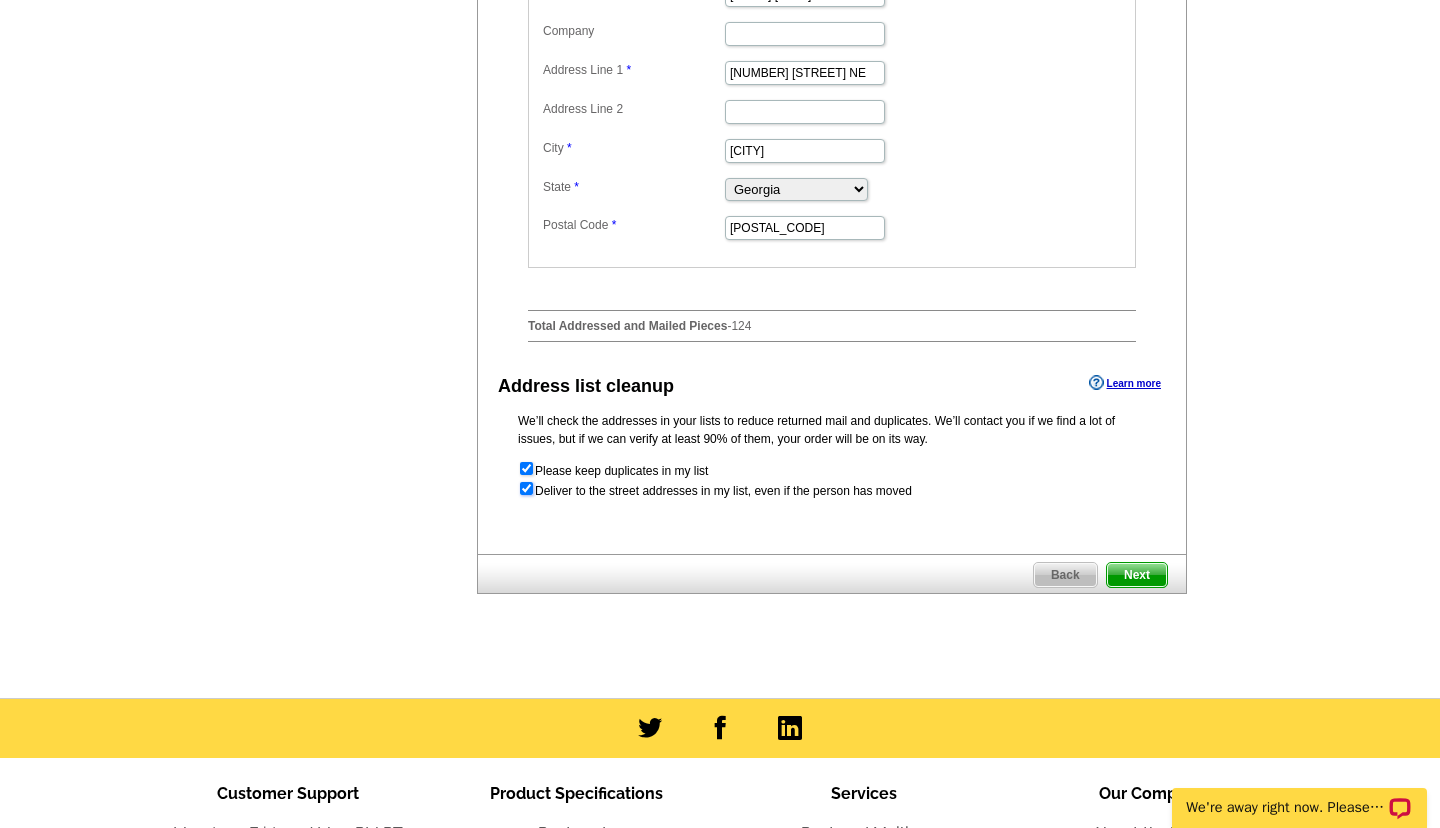radio on "true" 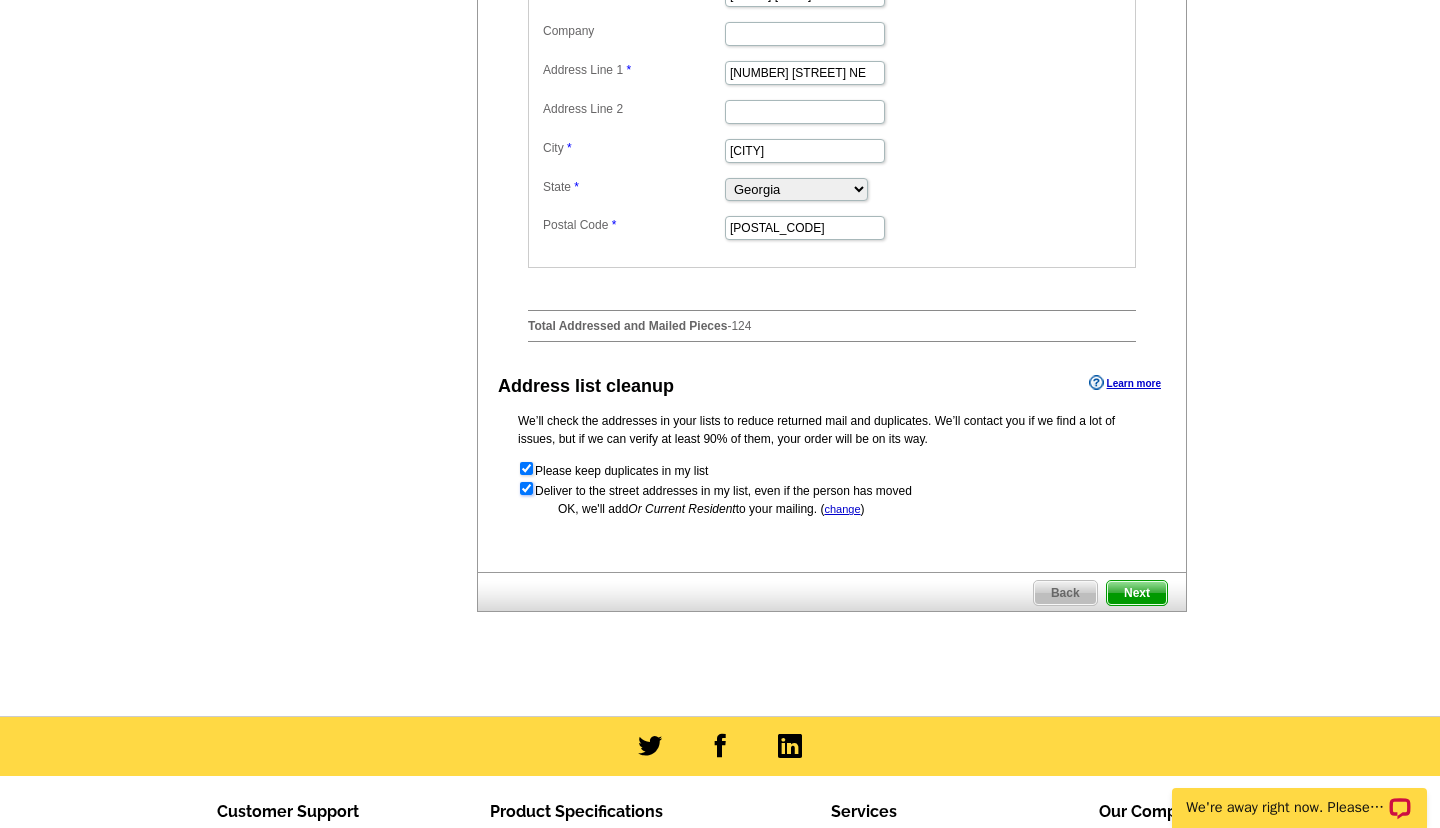 click at bounding box center (526, 488) 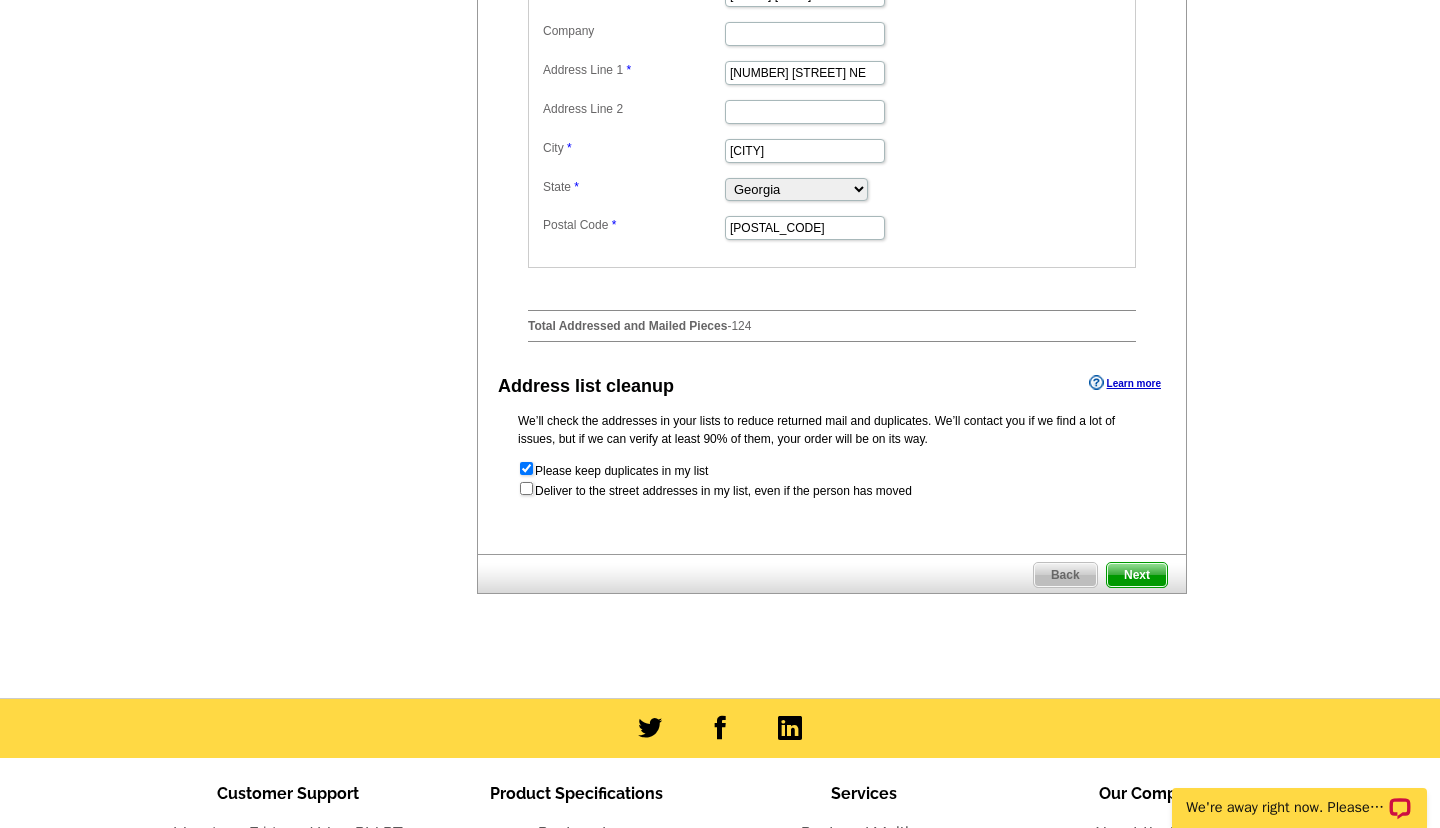 click on "Next" at bounding box center (1137, 575) 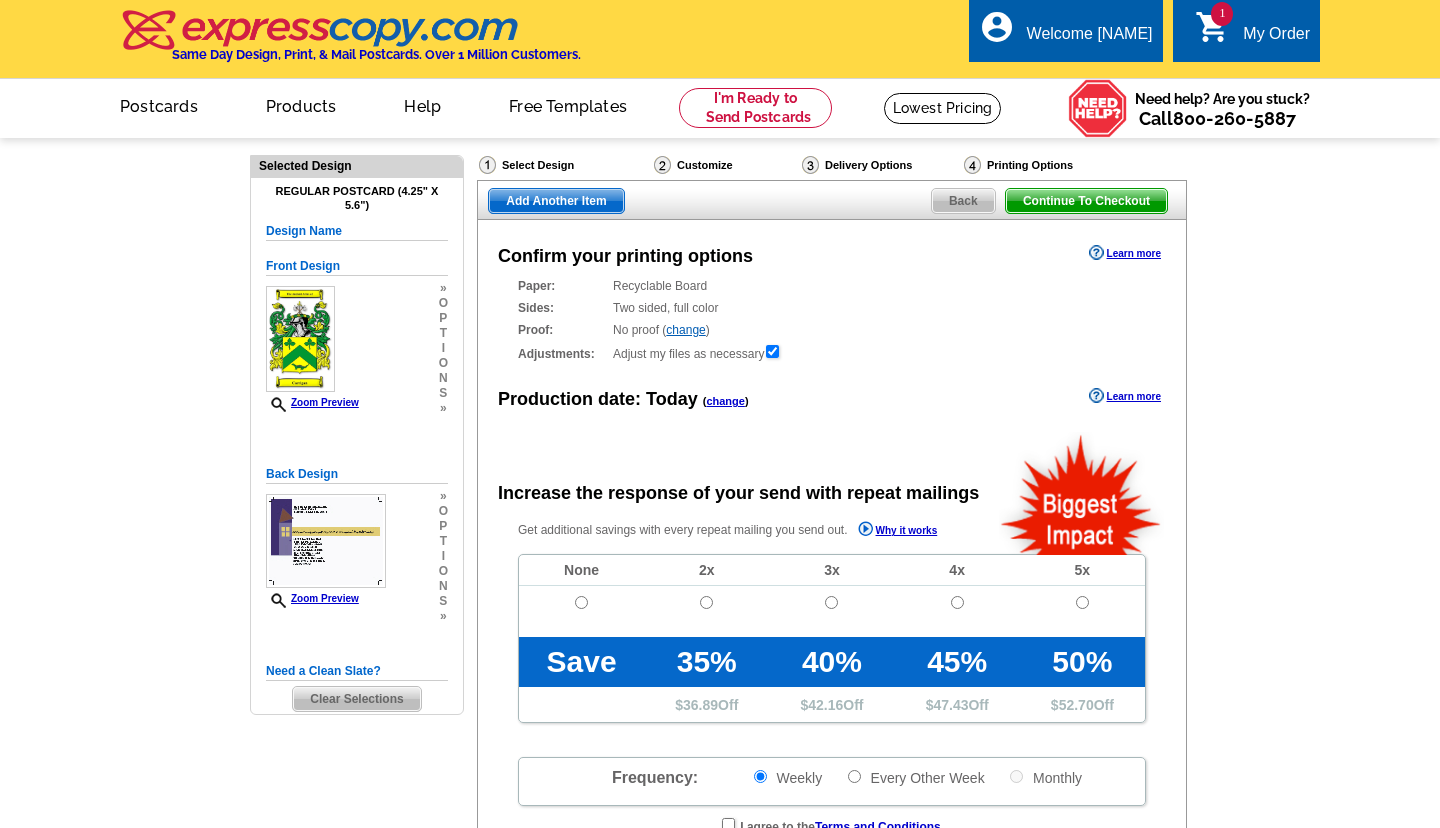 scroll, scrollTop: 0, scrollLeft: 0, axis: both 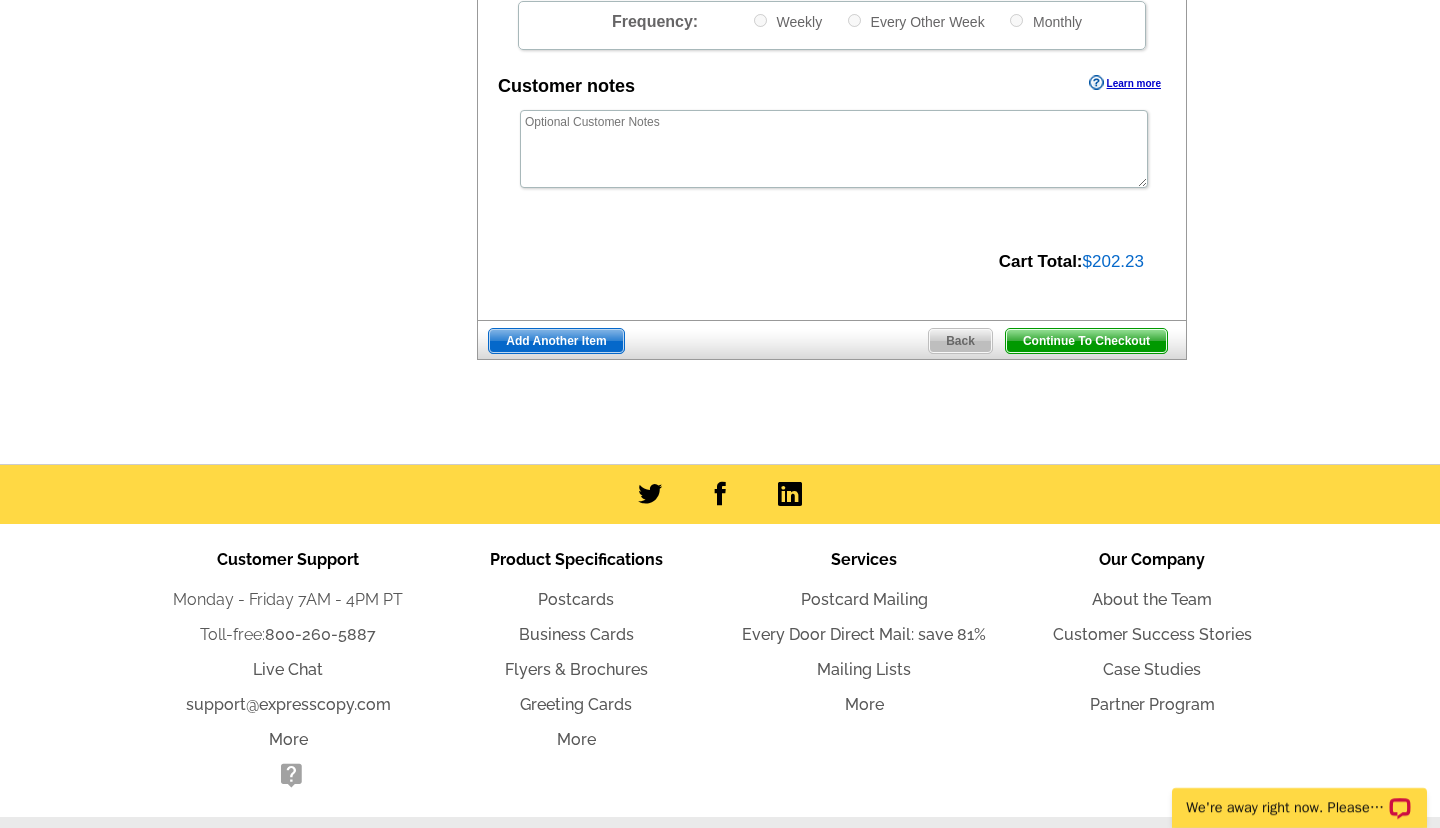 click on "Continue To Checkout" at bounding box center (1086, 341) 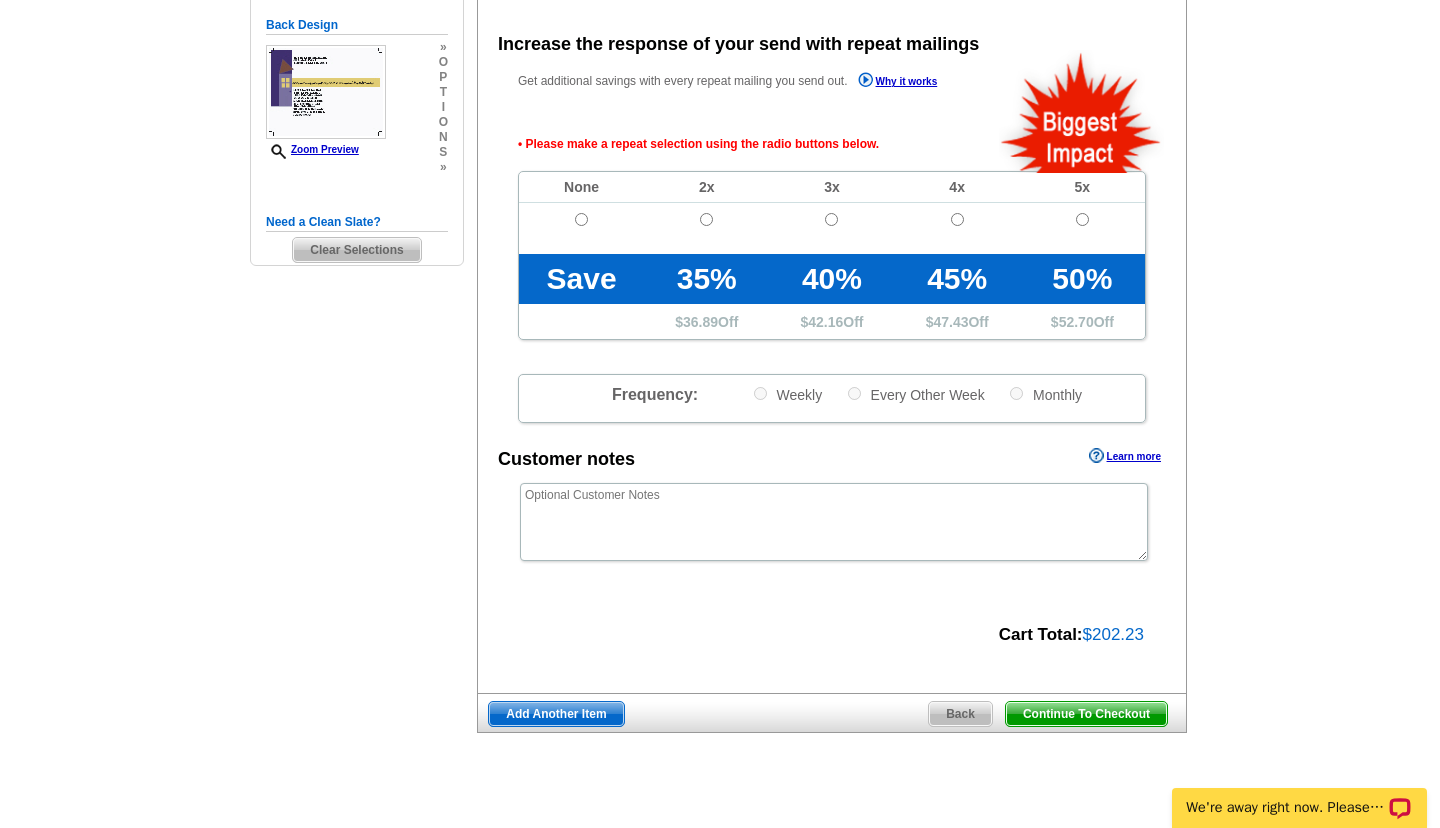 scroll, scrollTop: 448, scrollLeft: 0, axis: vertical 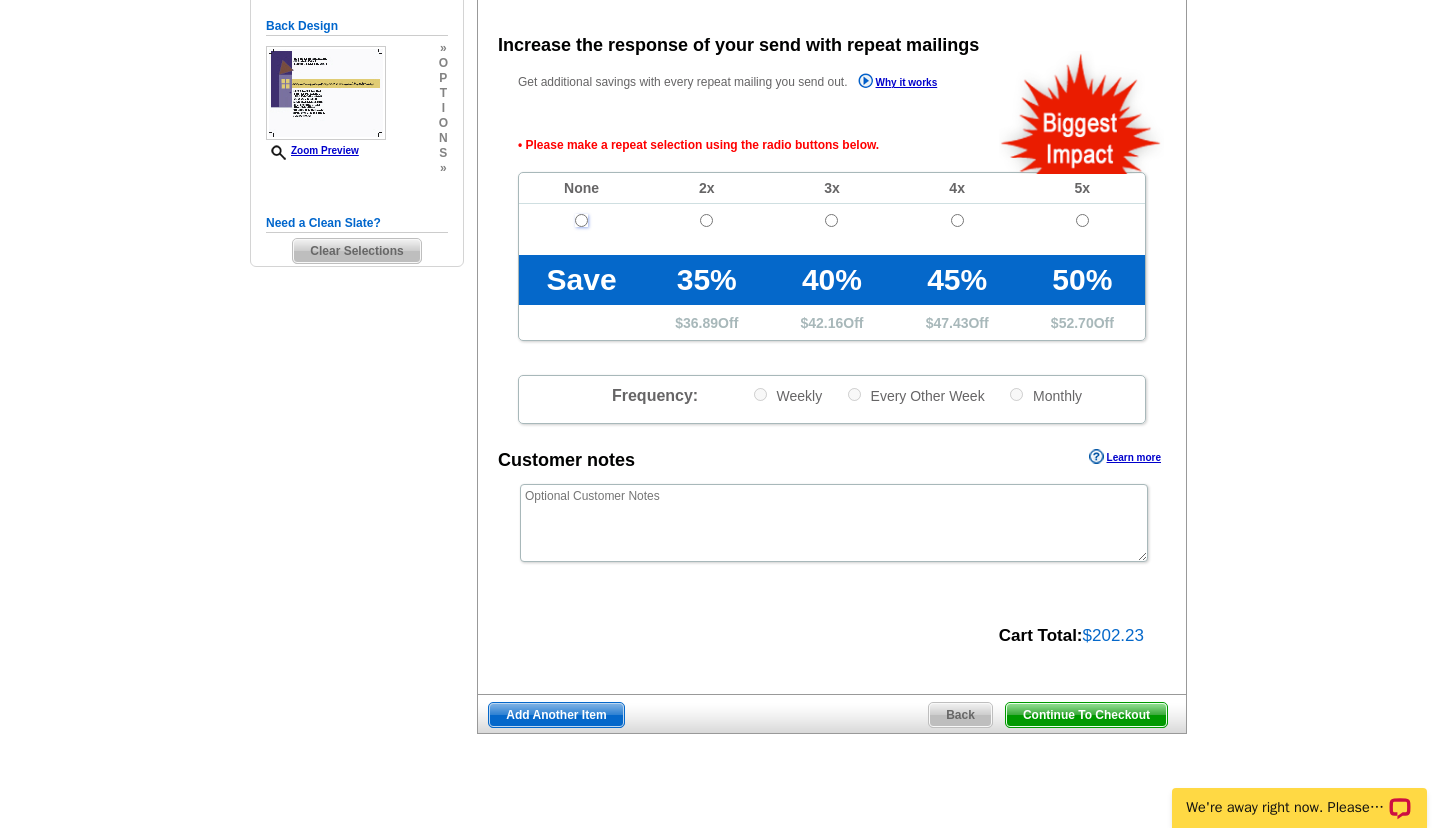 click at bounding box center (581, 220) 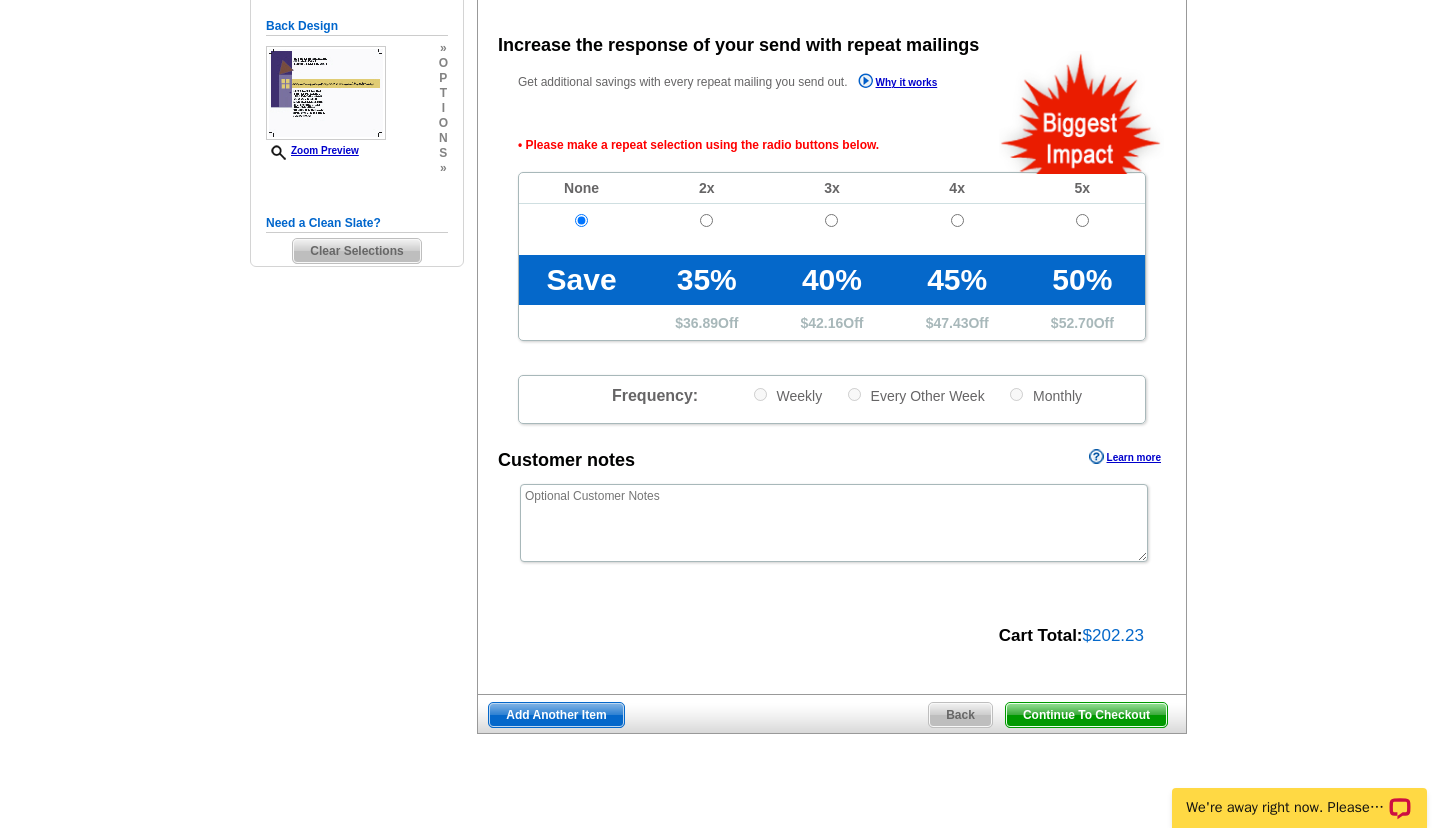 click on "Continue To Checkout" at bounding box center (1086, 715) 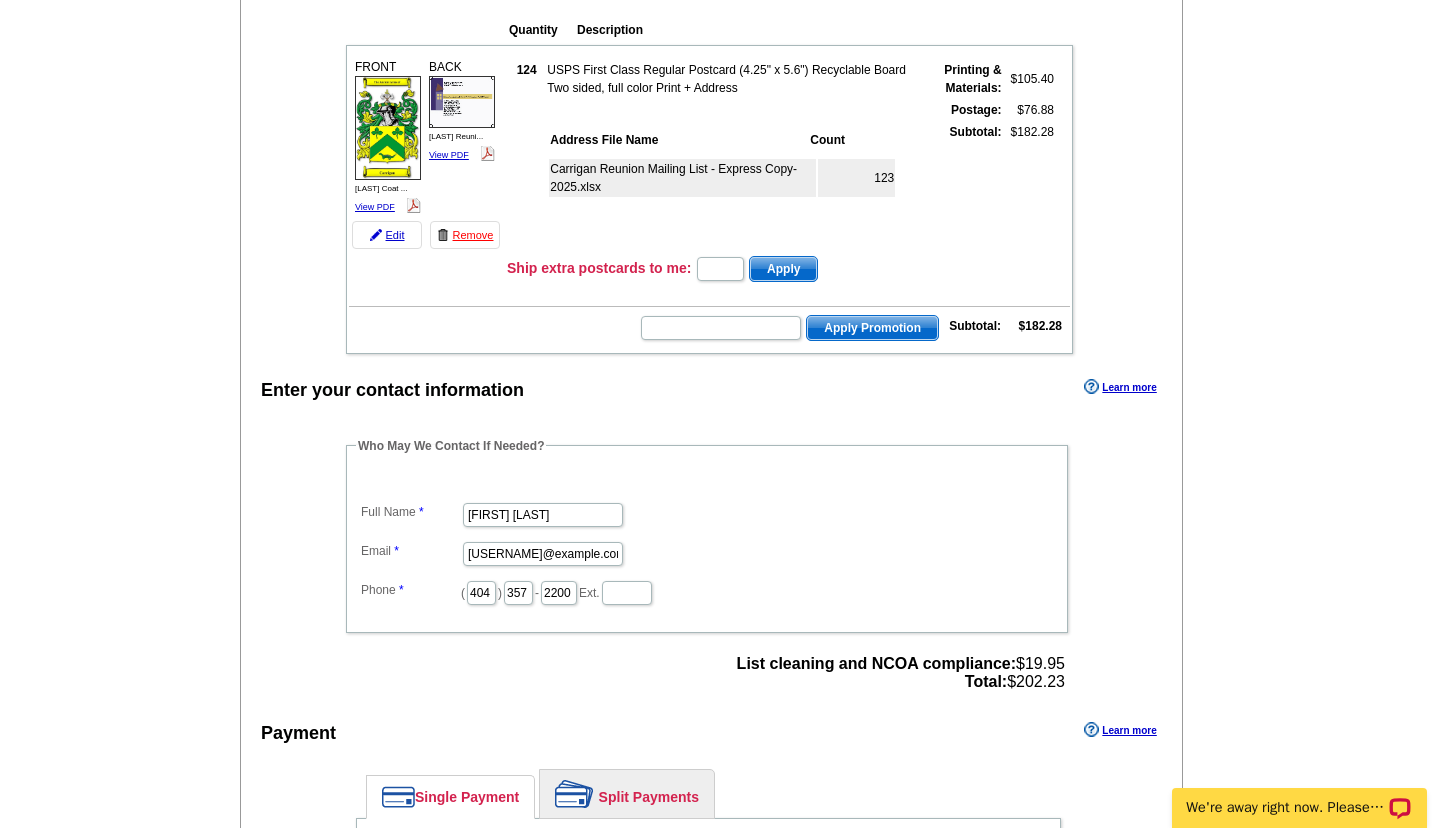 scroll, scrollTop: 216, scrollLeft: 0, axis: vertical 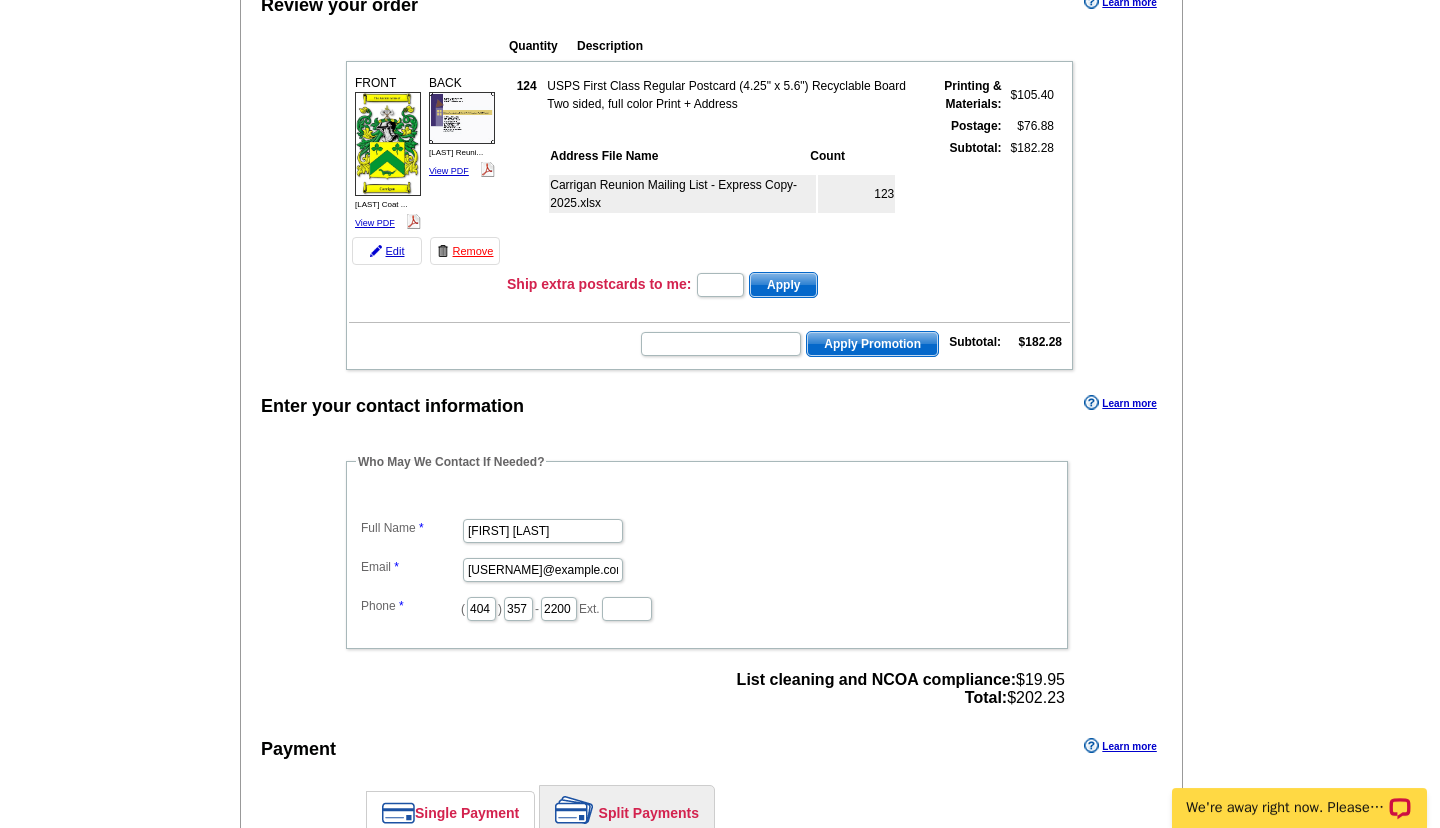click on "Learn more" at bounding box center (1120, 403) 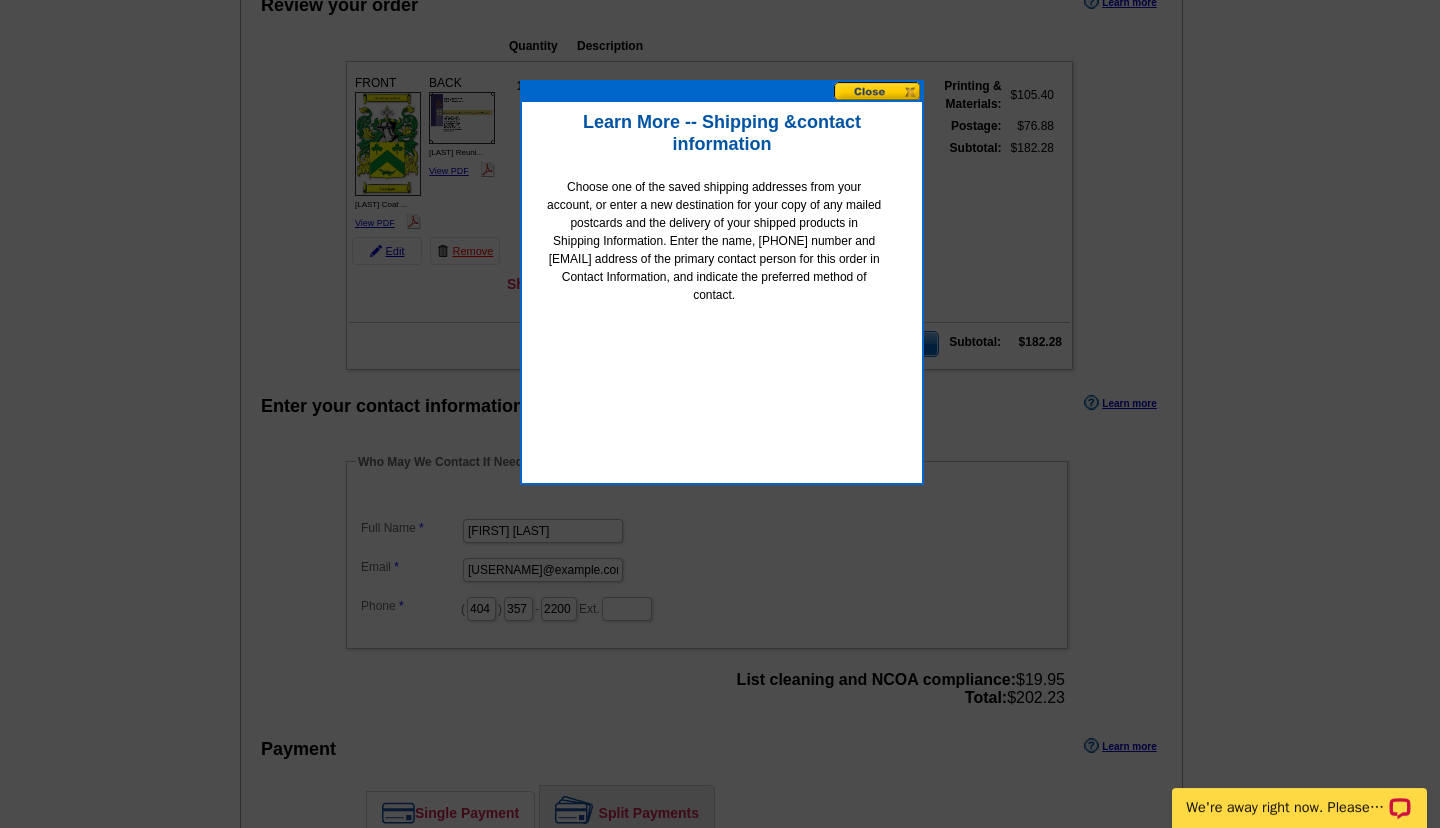 click at bounding box center [878, 91] 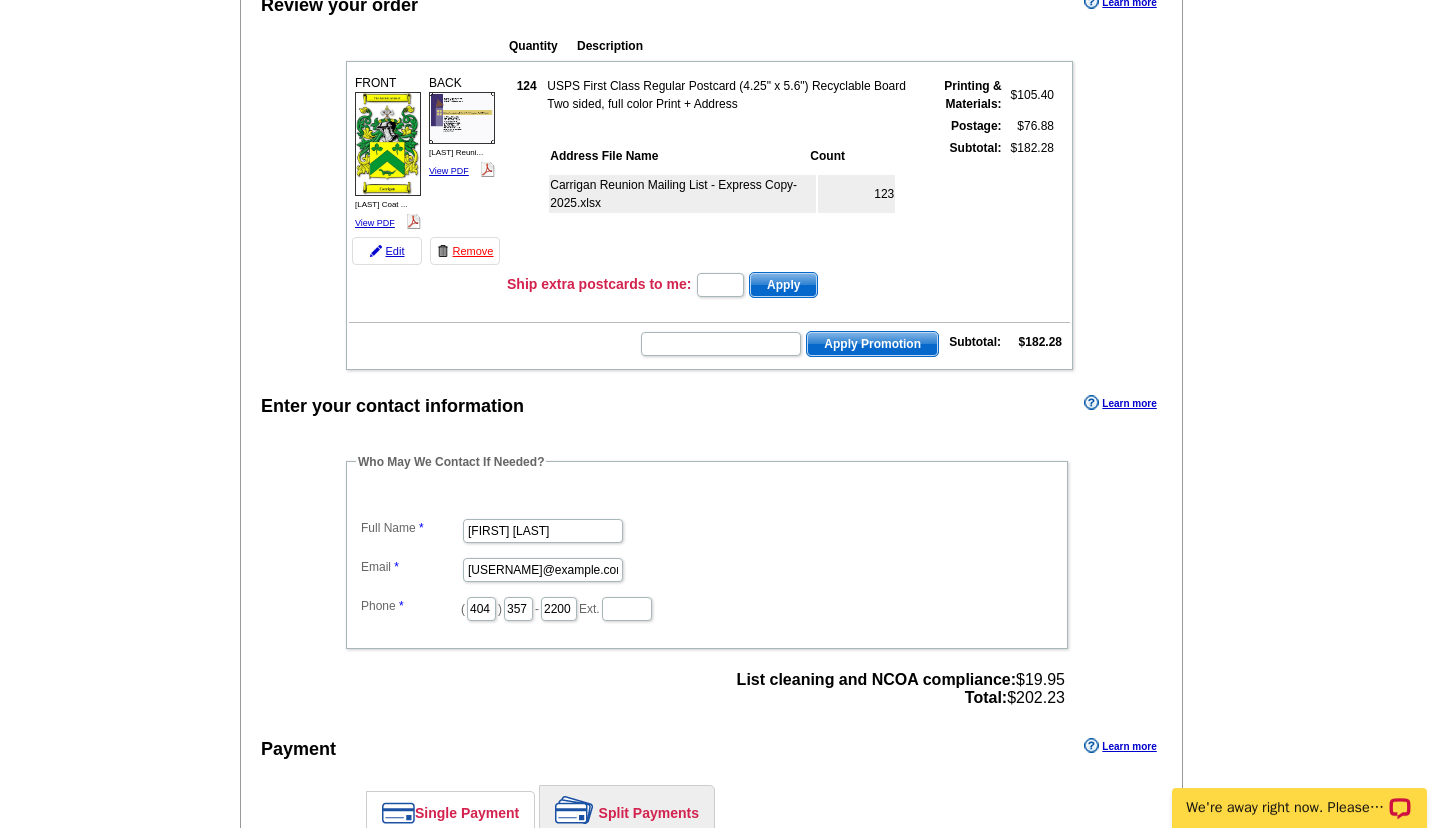 scroll, scrollTop: 0, scrollLeft: 0, axis: both 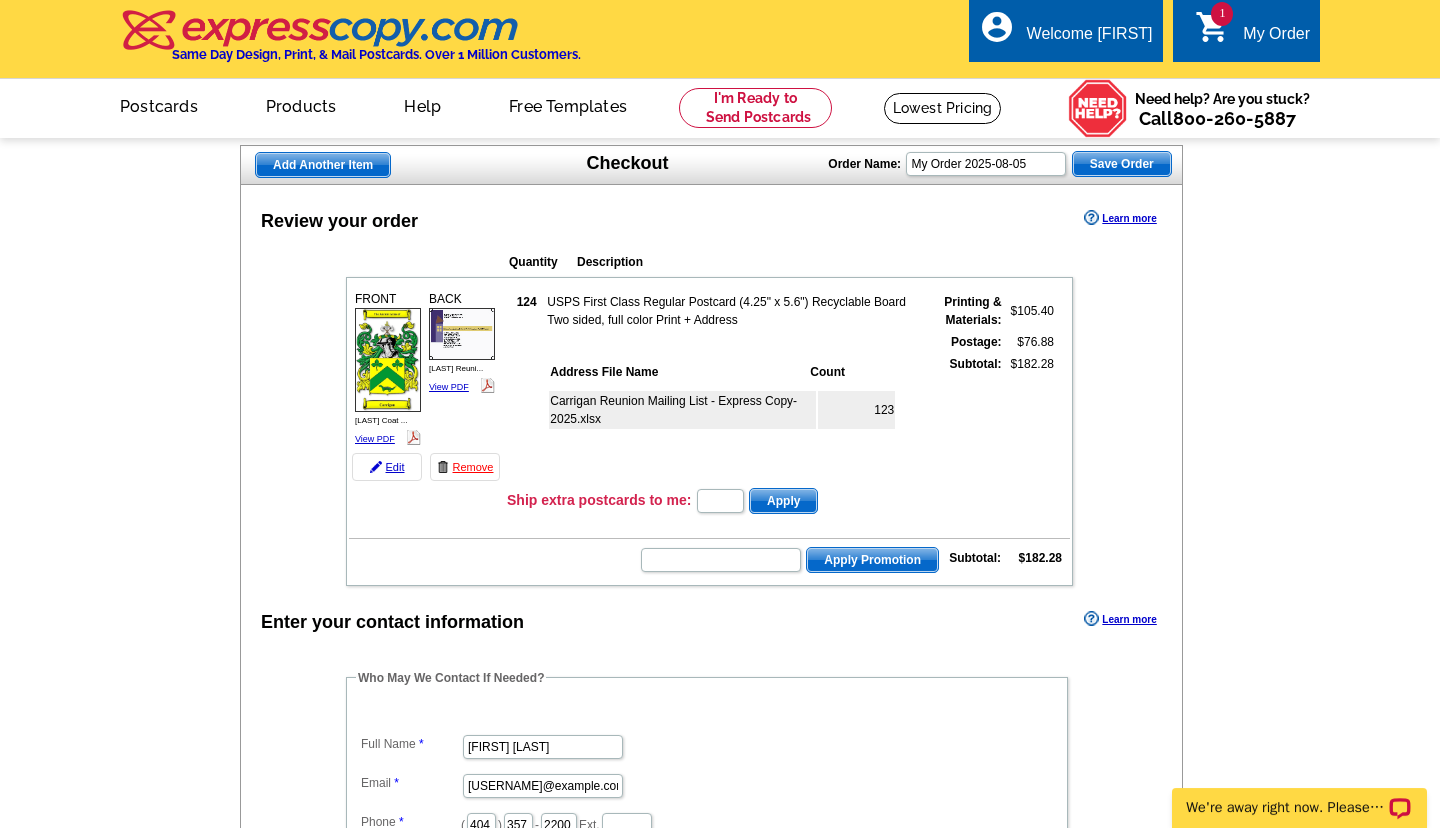 click on "Save Order" at bounding box center [1122, 164] 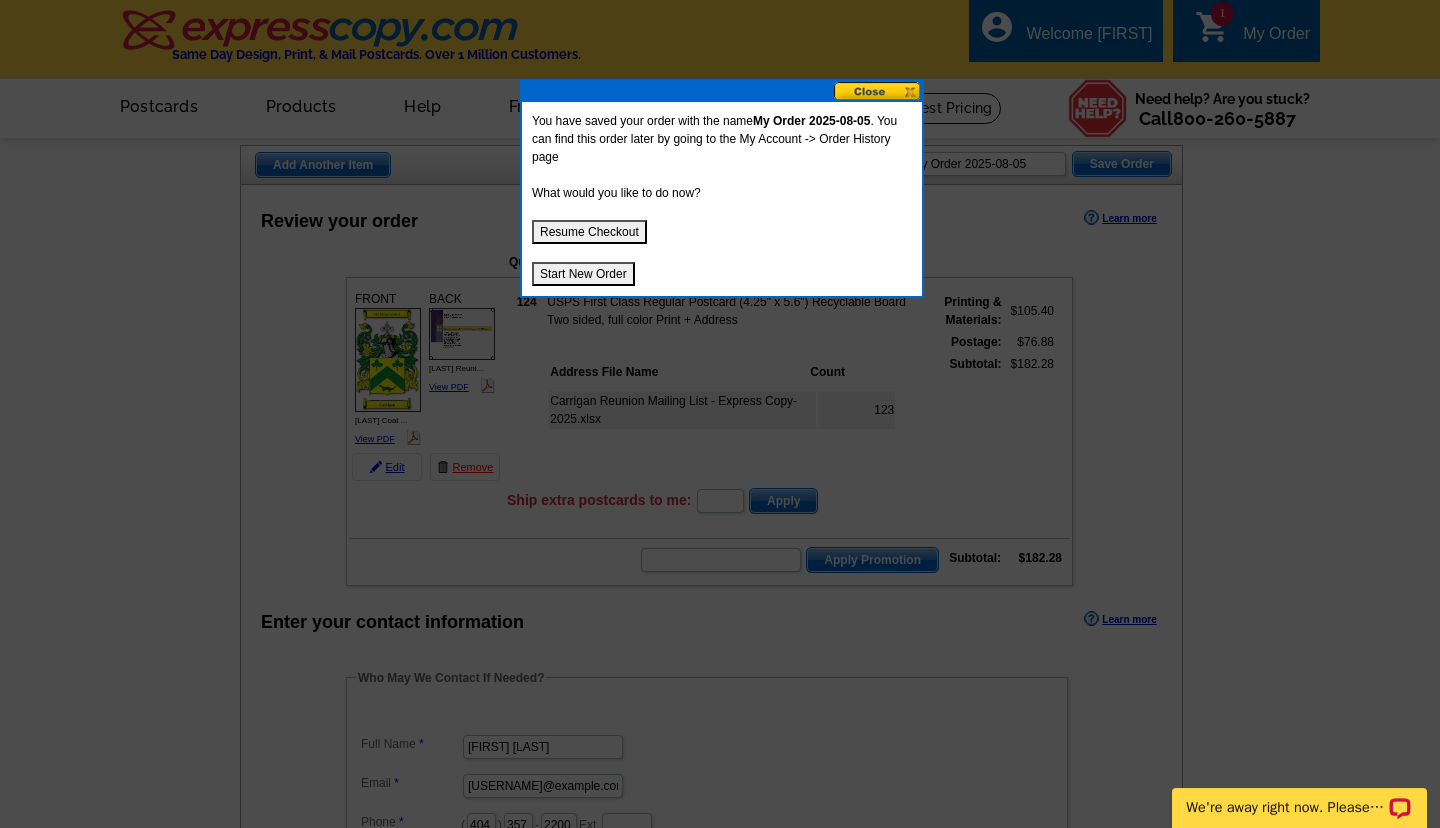 click at bounding box center [878, 91] 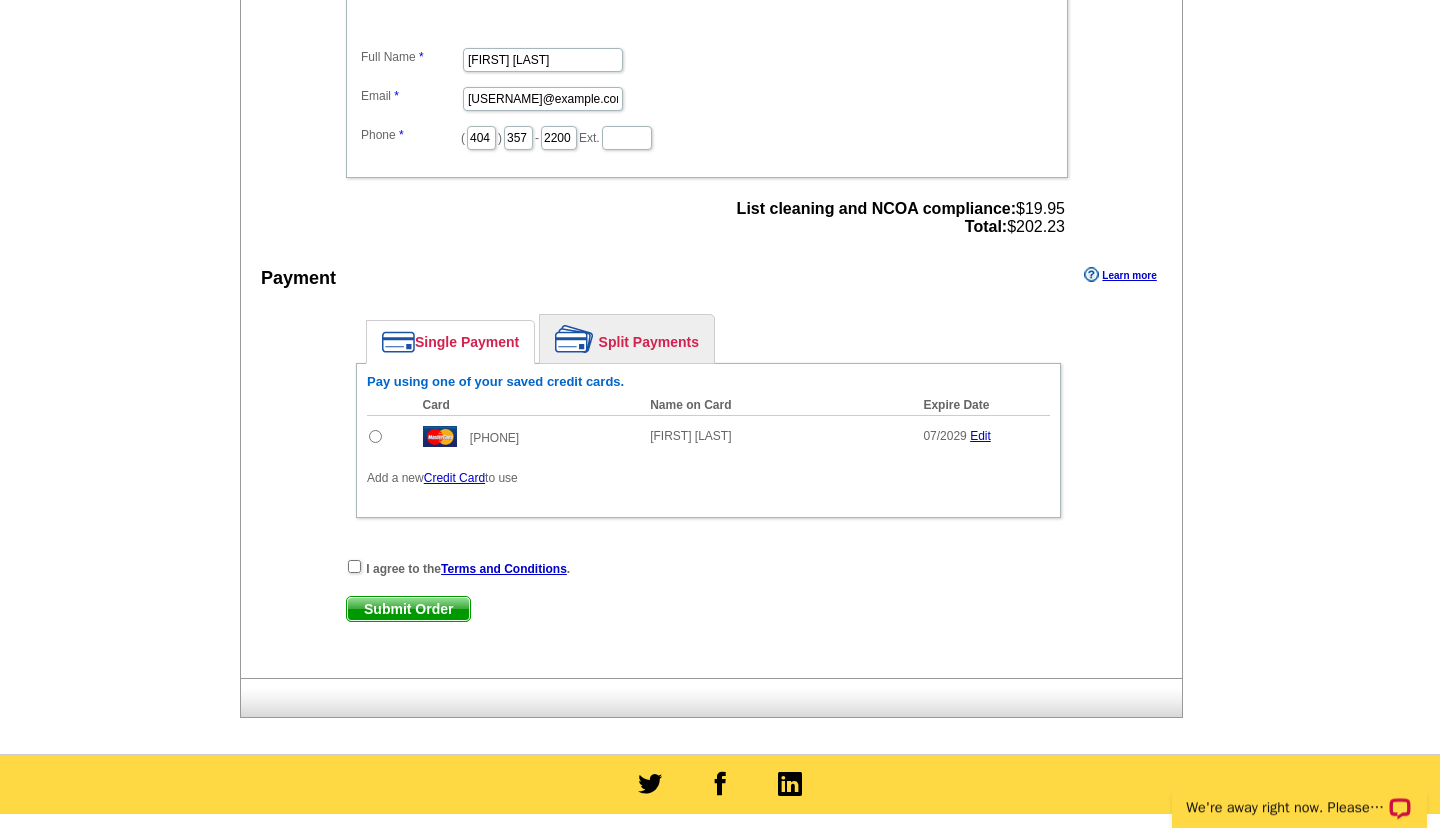 scroll, scrollTop: 756, scrollLeft: 0, axis: vertical 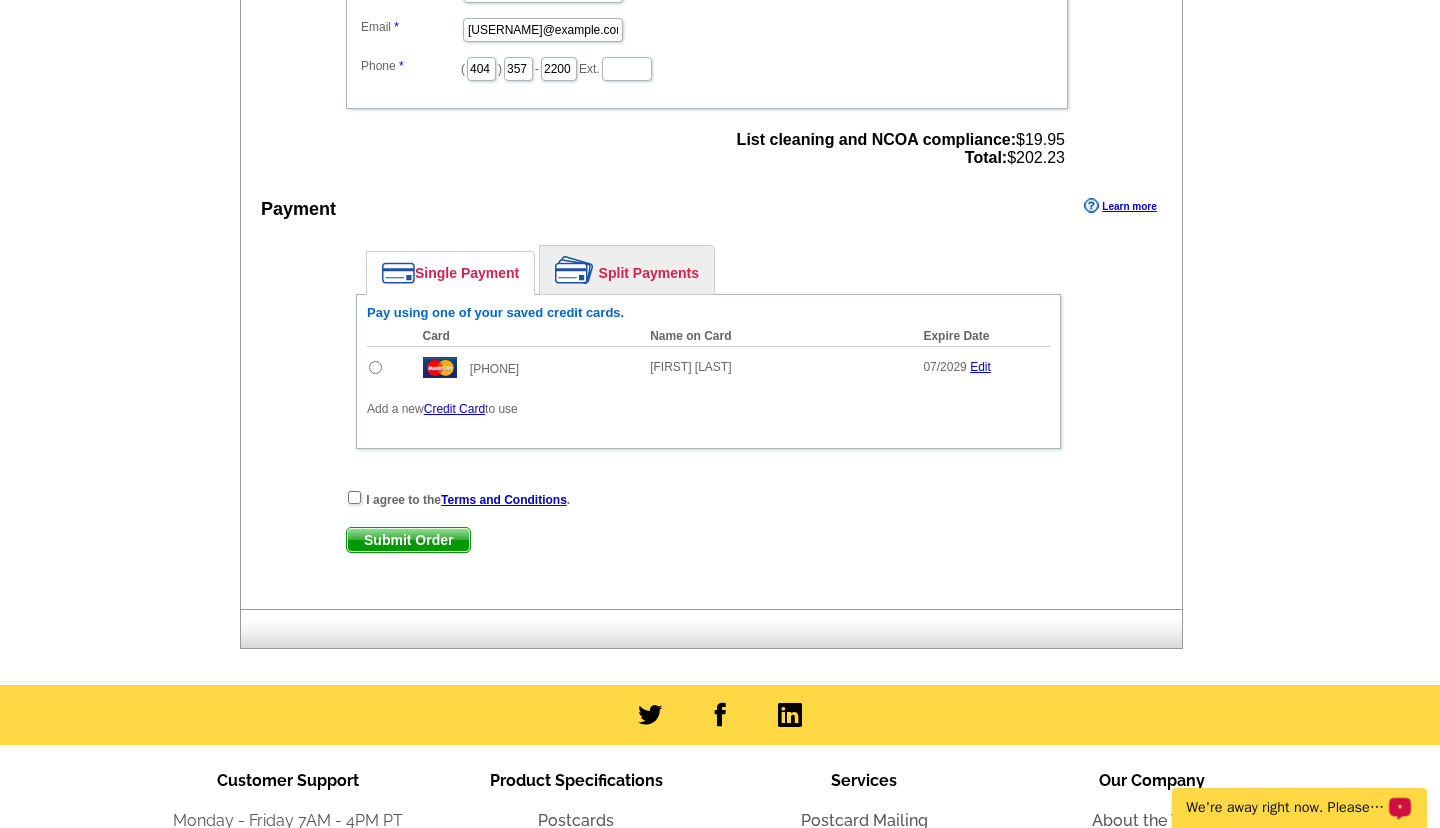 click on "We're away right now. Please check back later!" at bounding box center [1286, 808] 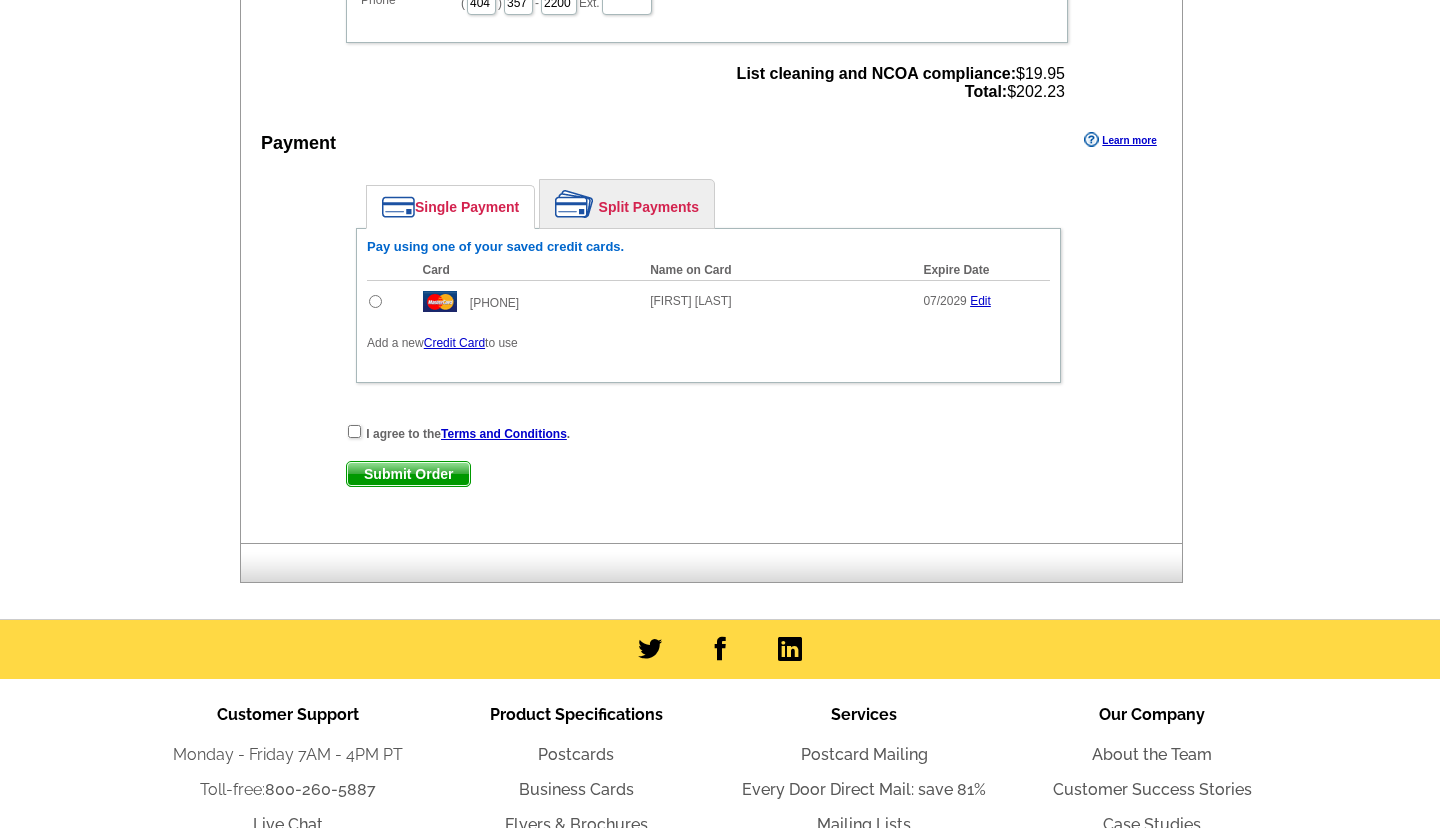 scroll, scrollTop: 617, scrollLeft: 0, axis: vertical 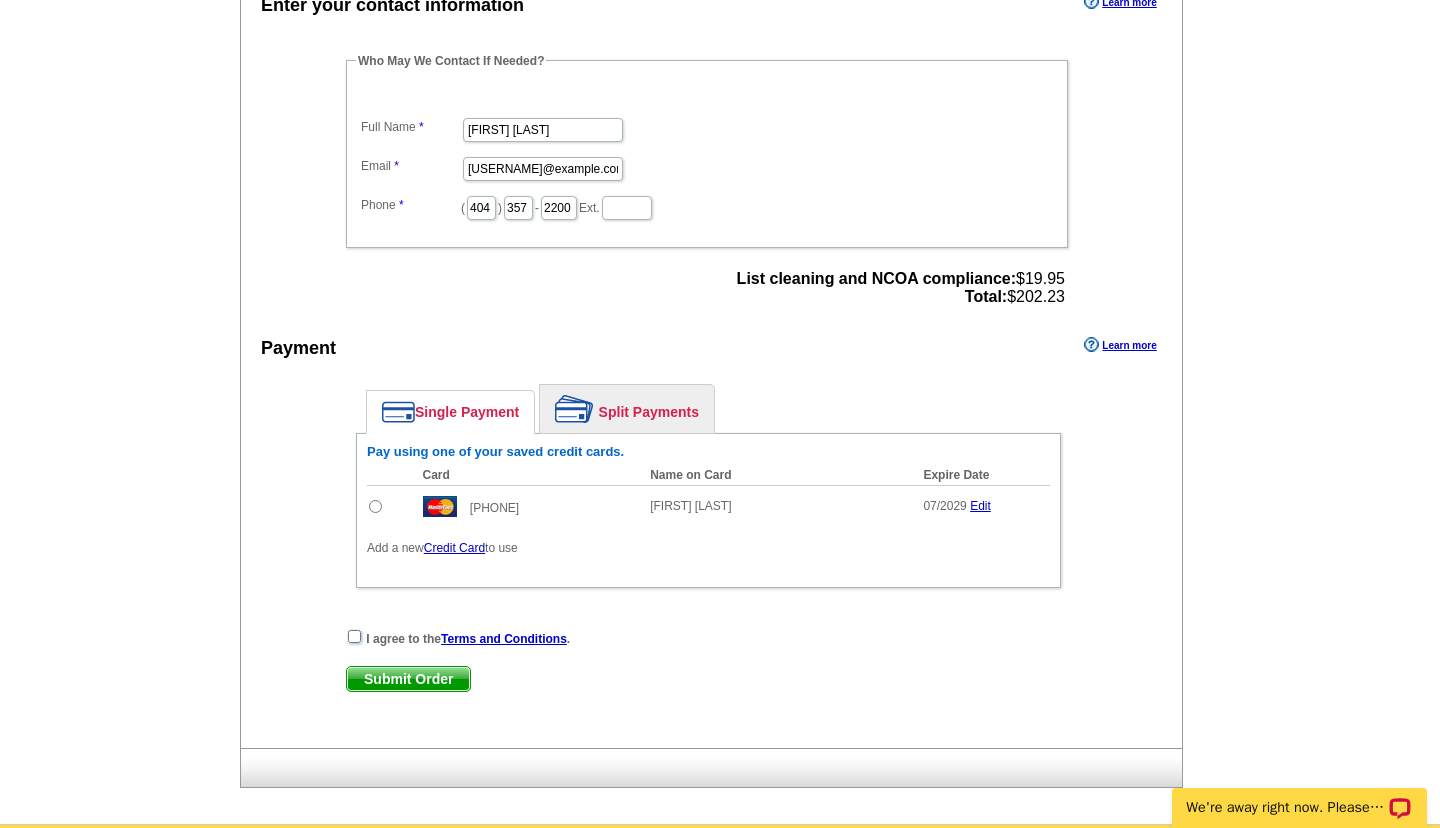 click at bounding box center [354, 636] 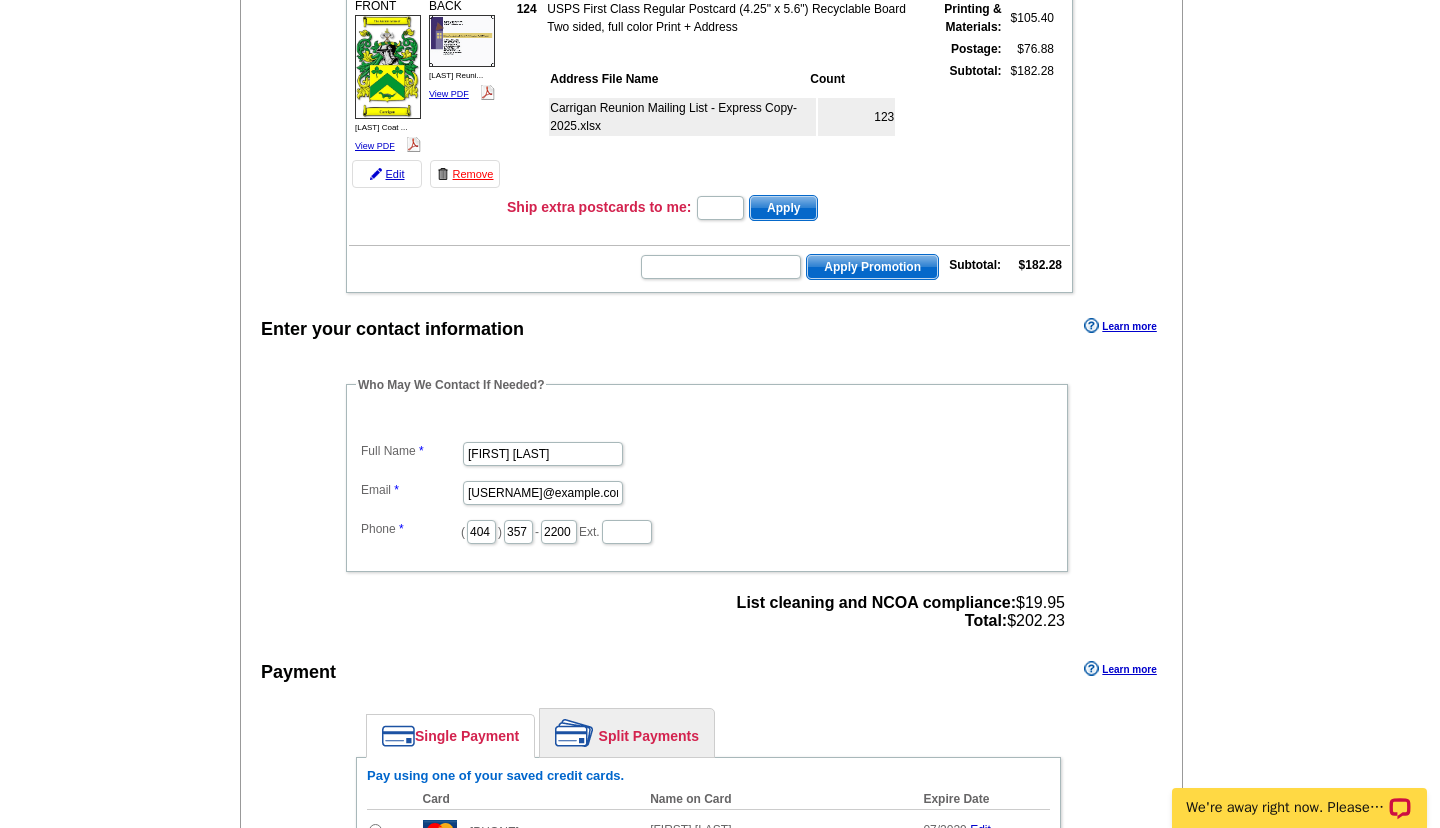scroll, scrollTop: 617, scrollLeft: 0, axis: vertical 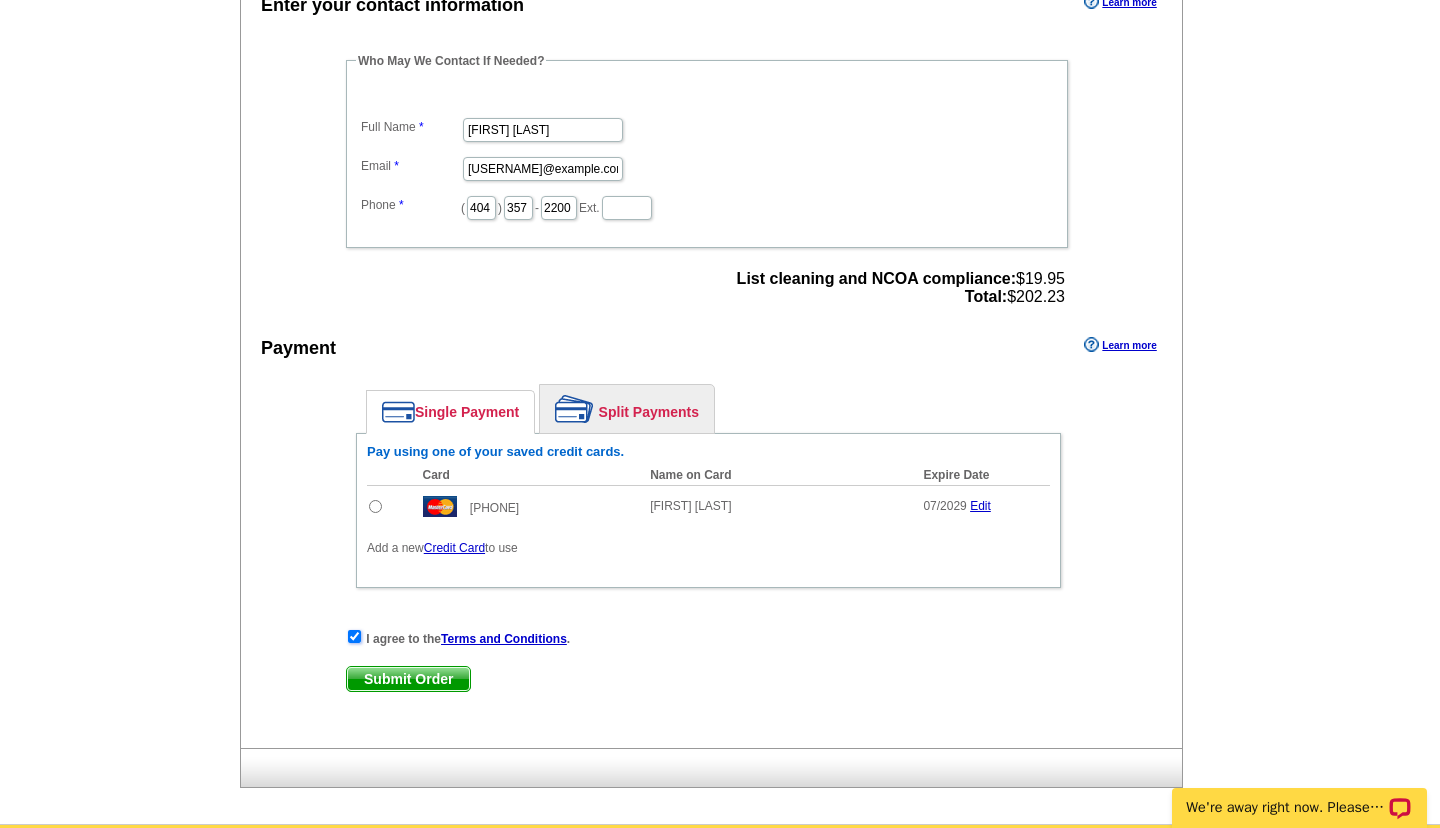 click at bounding box center (354, 636) 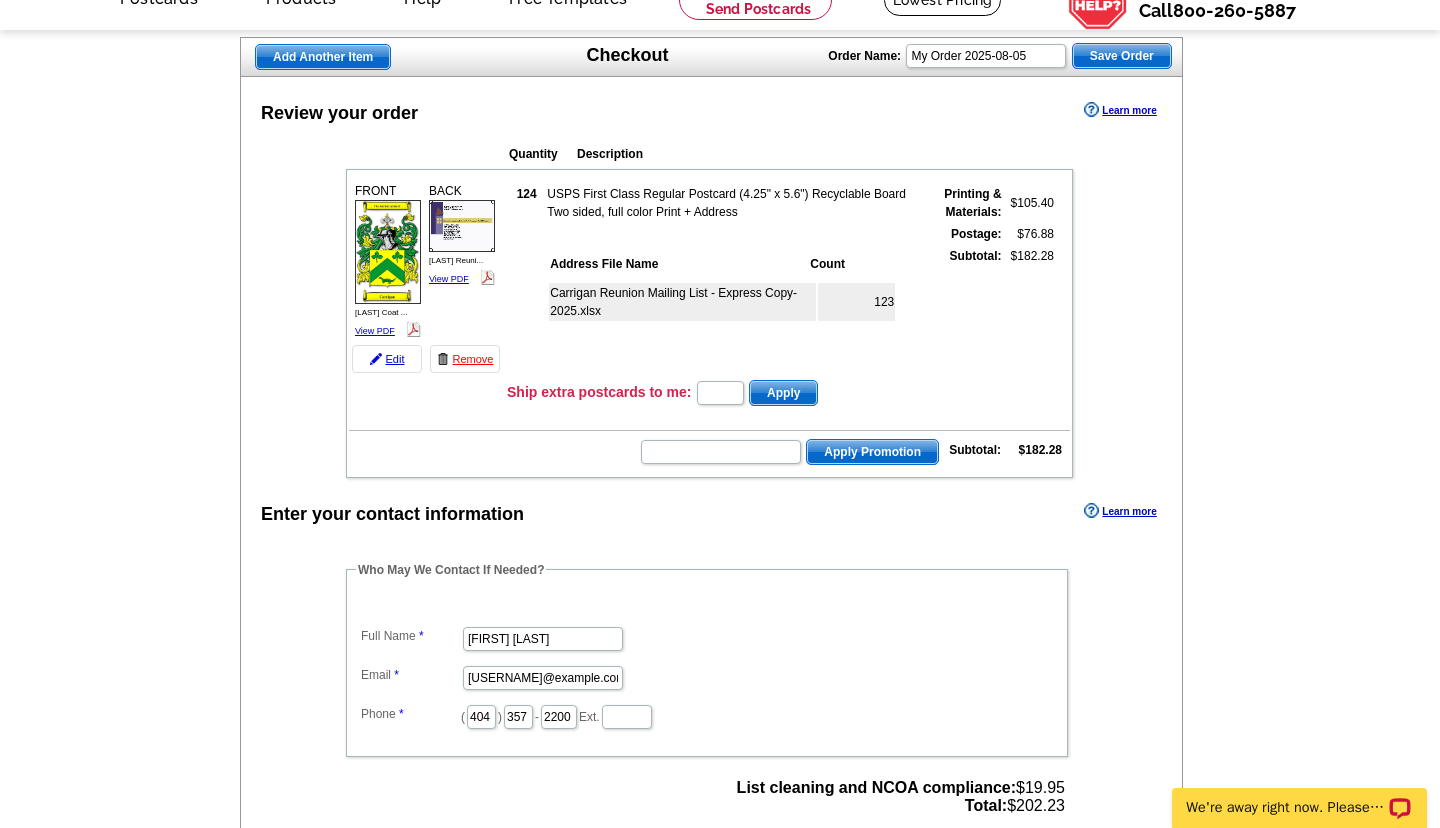 scroll, scrollTop: 0, scrollLeft: 0, axis: both 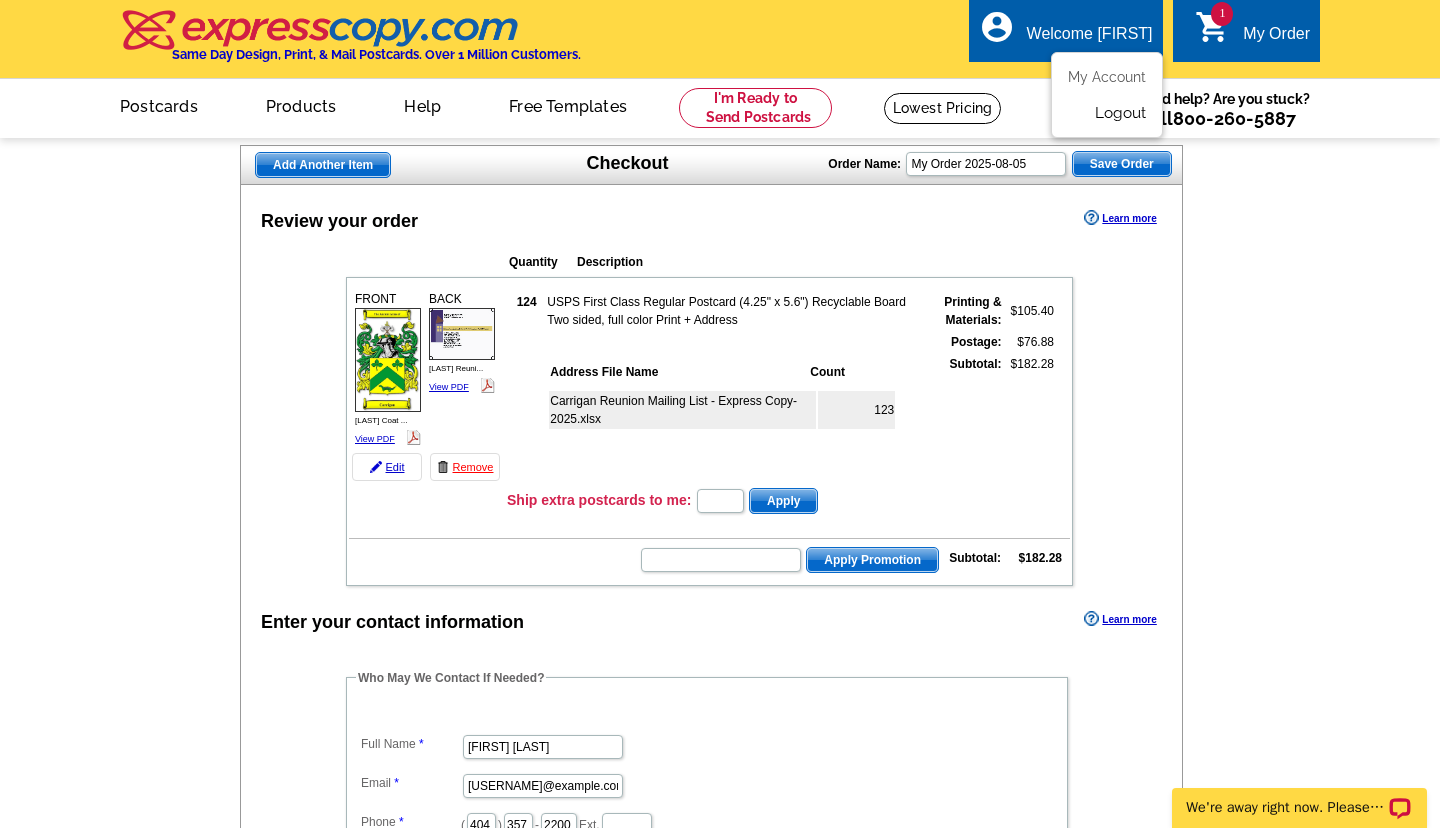 click on "Logout" at bounding box center (1120, 113) 